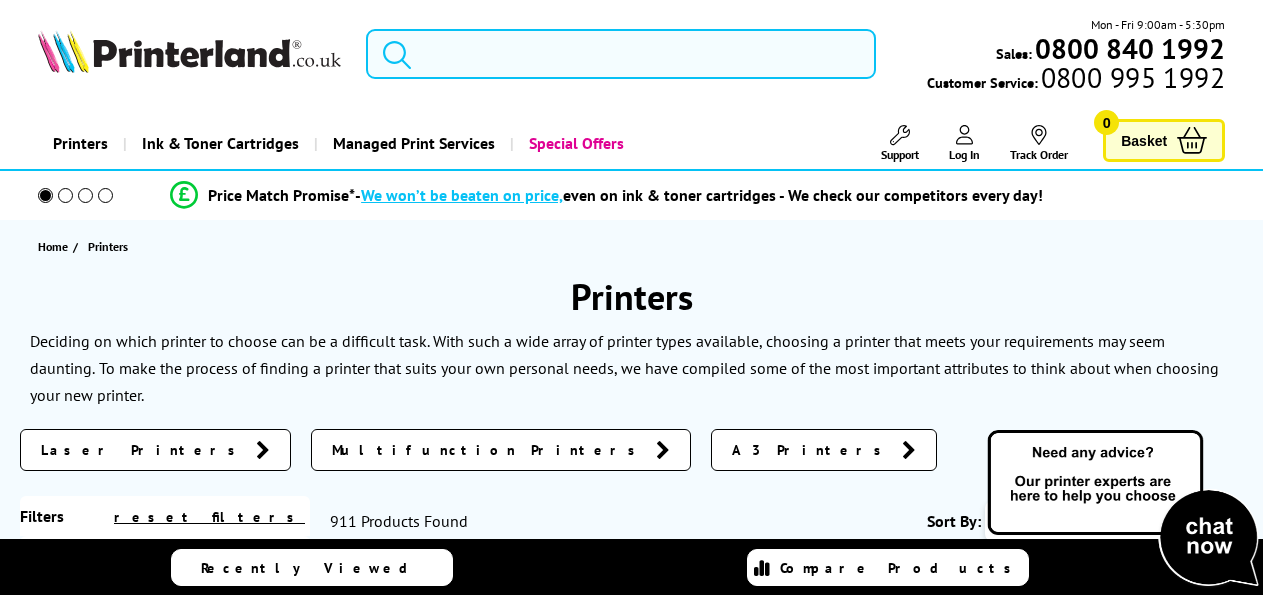 click on "Printers" at bounding box center [80, 143] 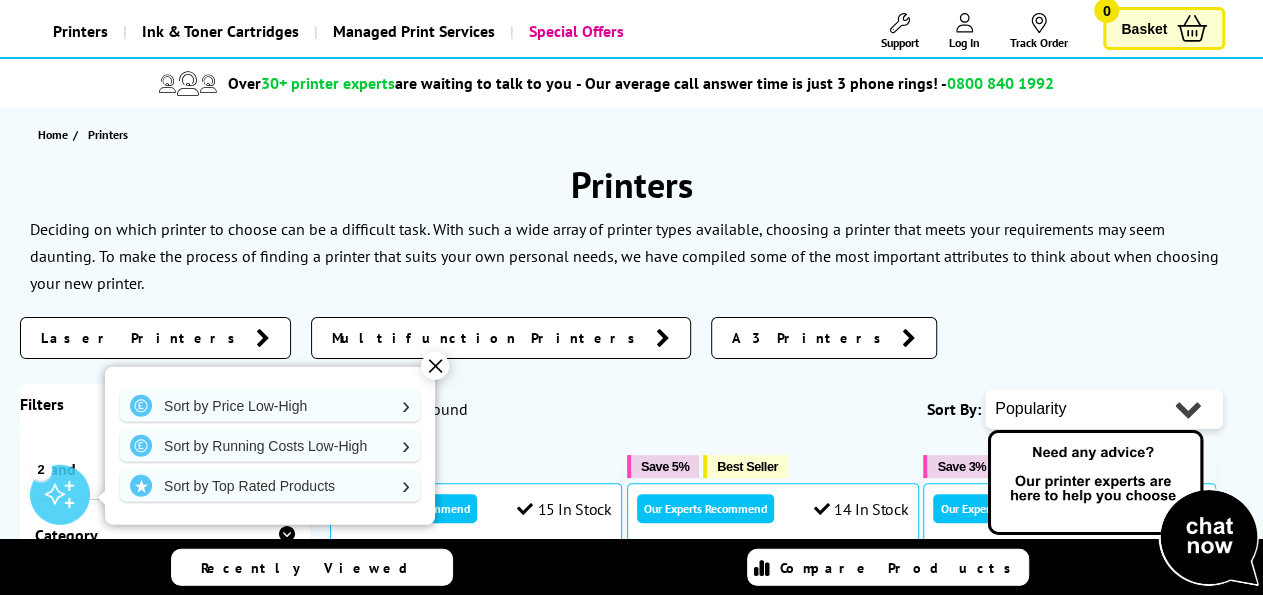 scroll, scrollTop: 0, scrollLeft: 0, axis: both 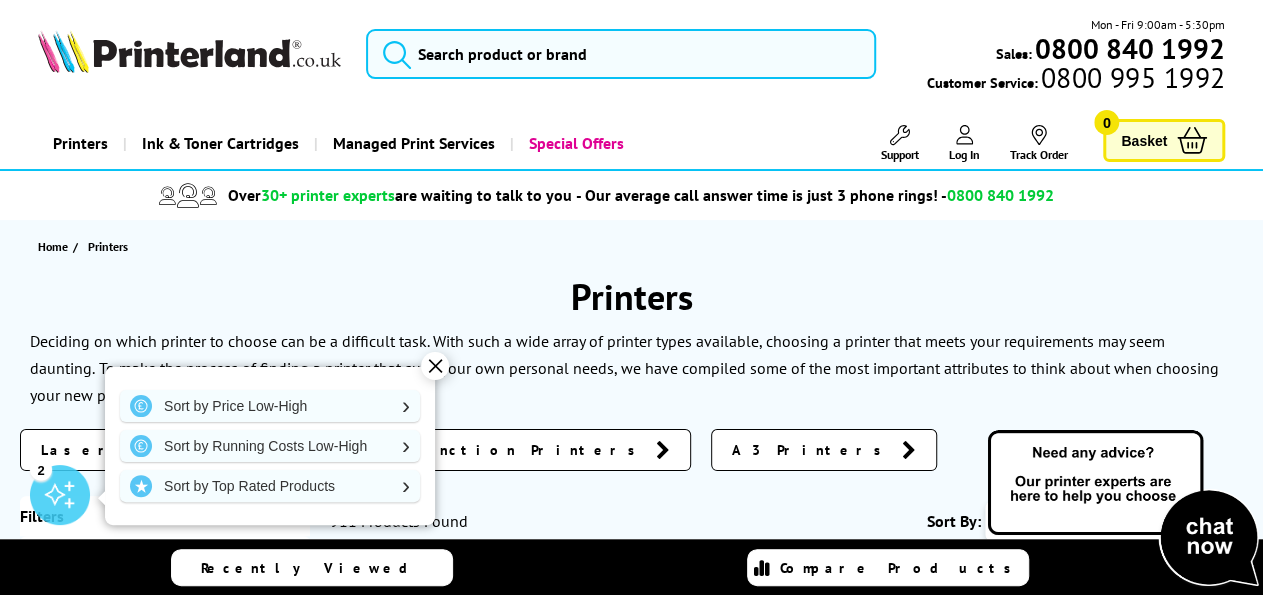 click on "✕" at bounding box center [435, 366] 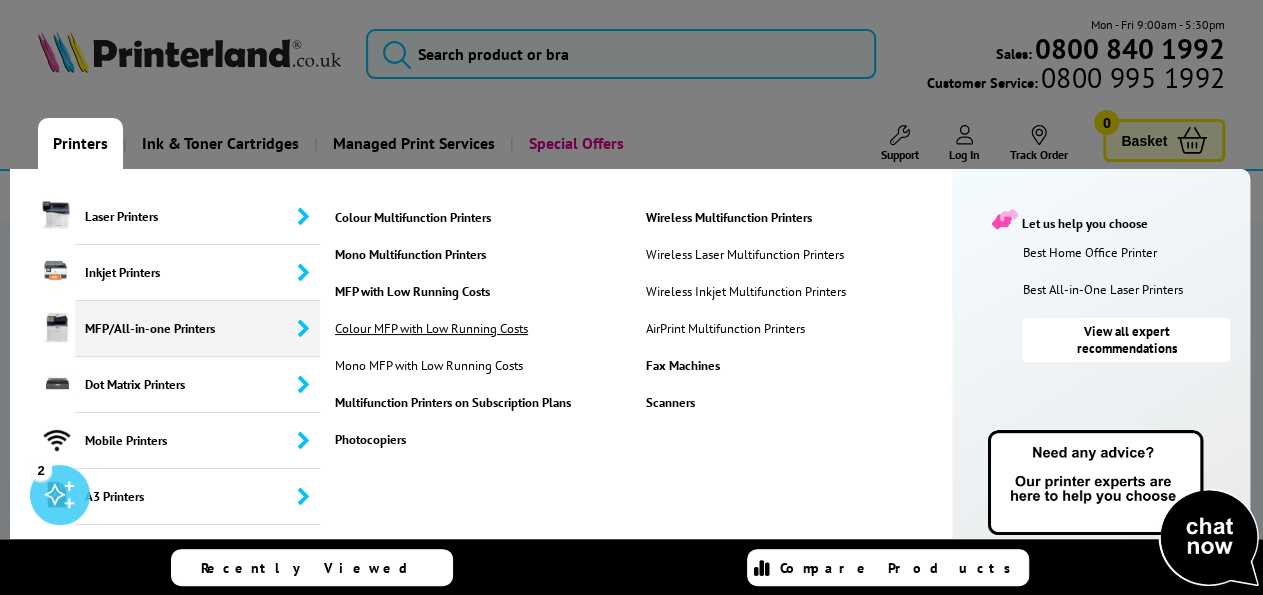 click on "Colour MFP with Low Running Costs" at bounding box center [431, 328] 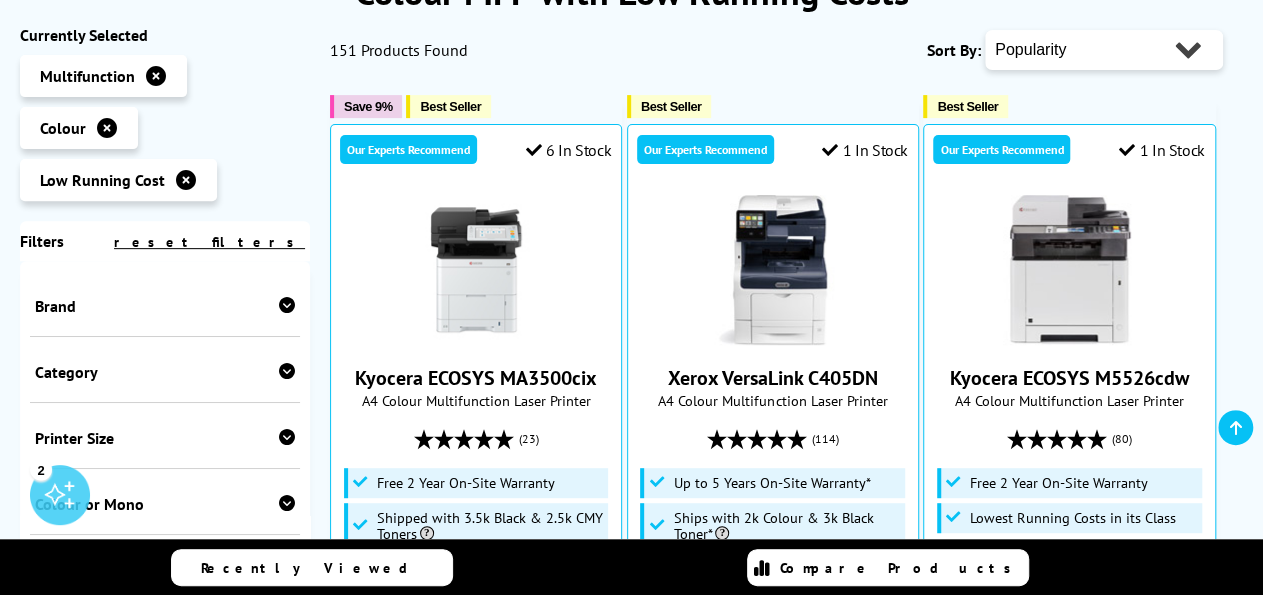 scroll, scrollTop: 0, scrollLeft: 0, axis: both 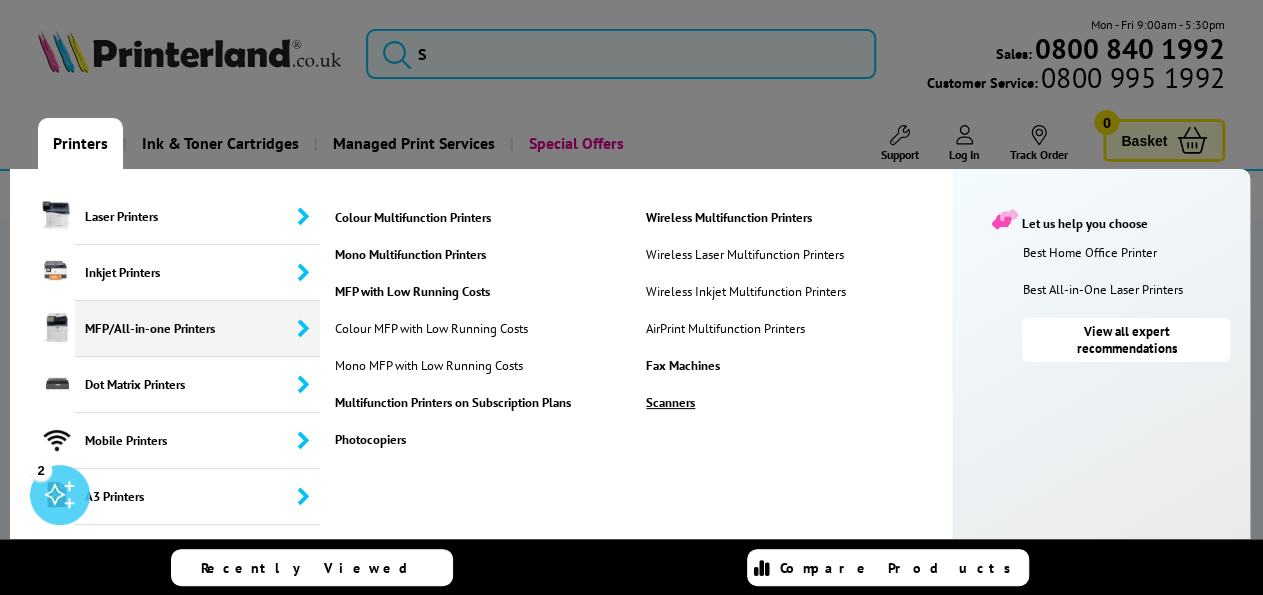 click on "Scanners" at bounding box center (792, 402) 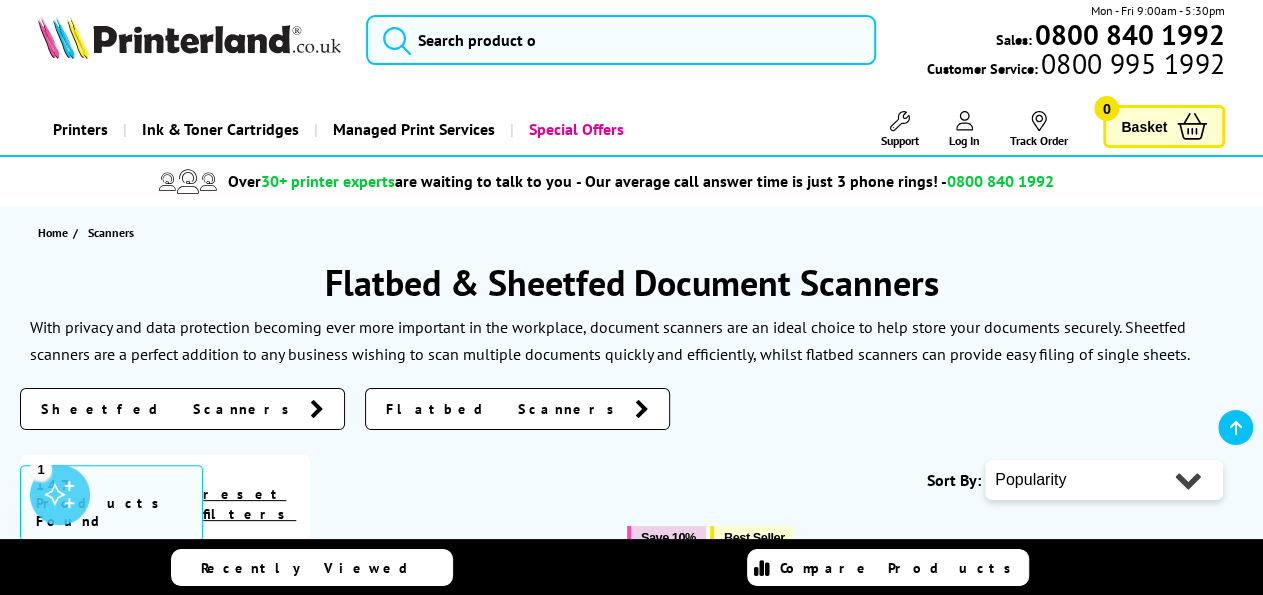 scroll, scrollTop: 0, scrollLeft: 0, axis: both 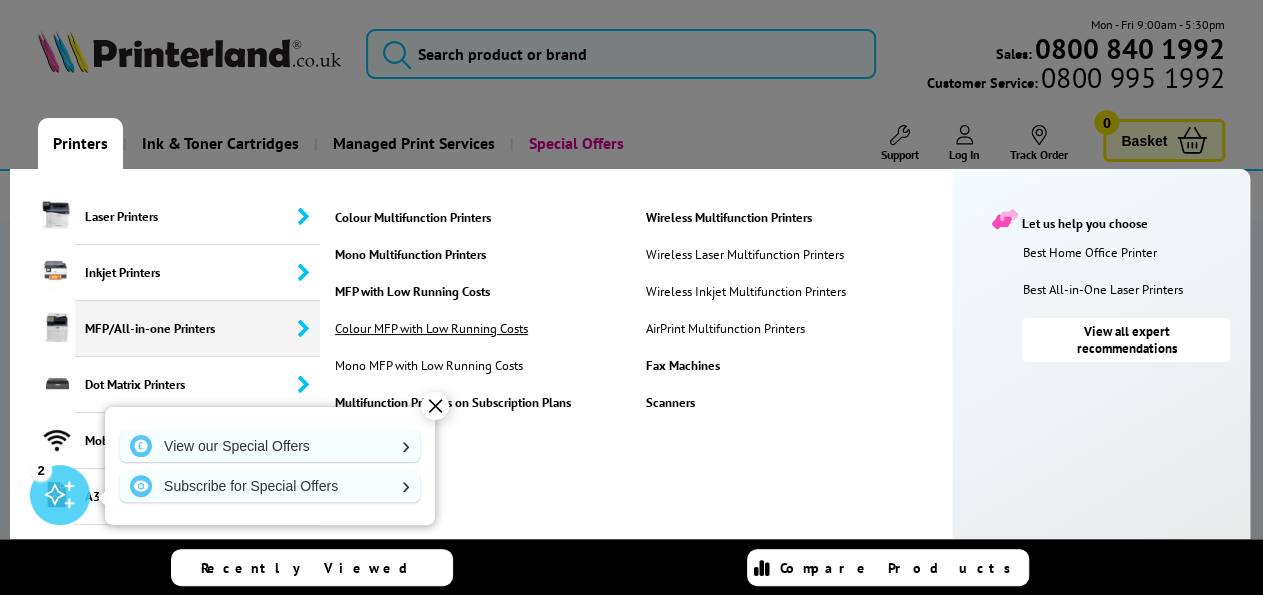 click on "Colour MFP with Low Running Costs" at bounding box center (431, 328) 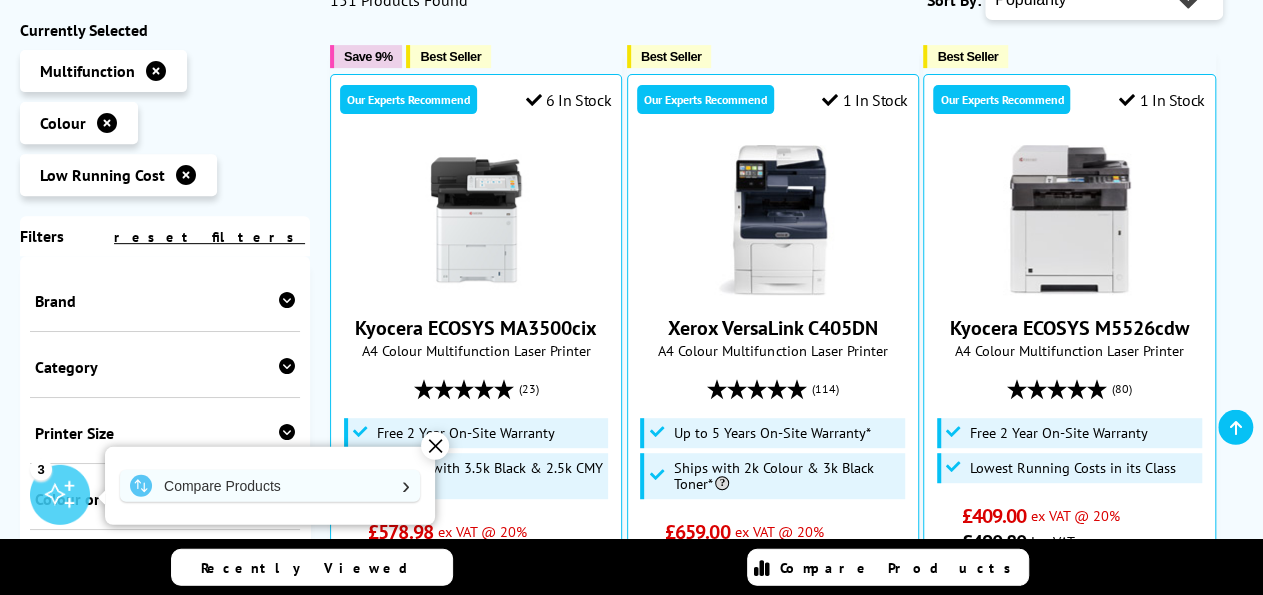 scroll, scrollTop: 358, scrollLeft: 0, axis: vertical 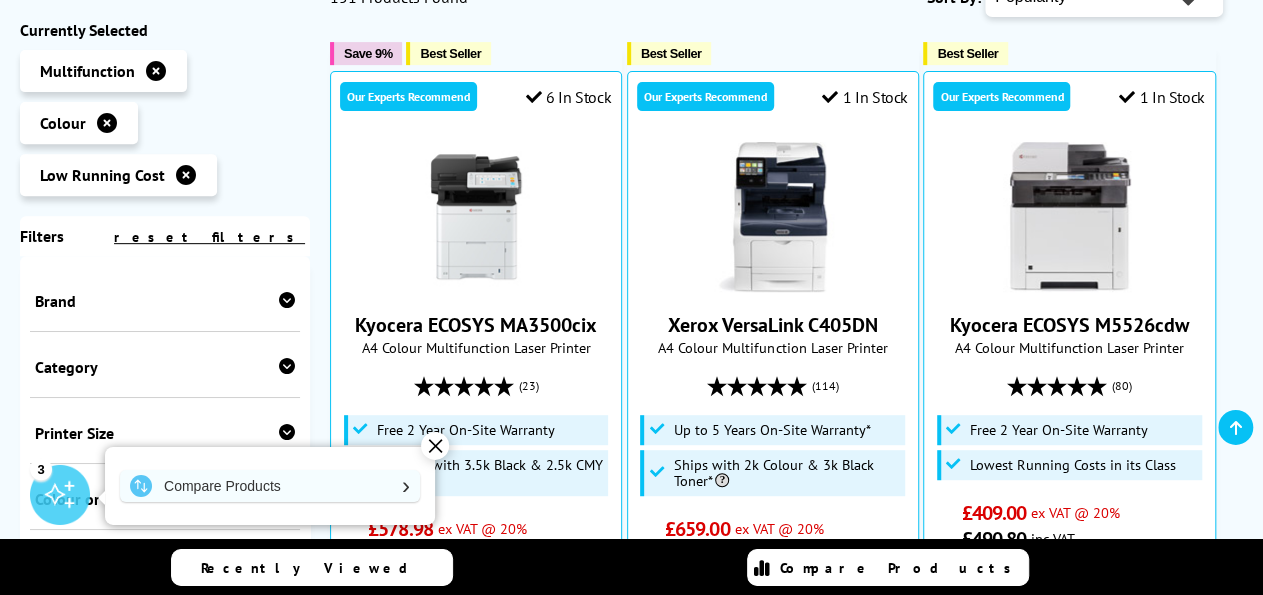 click on "✕" at bounding box center (435, 446) 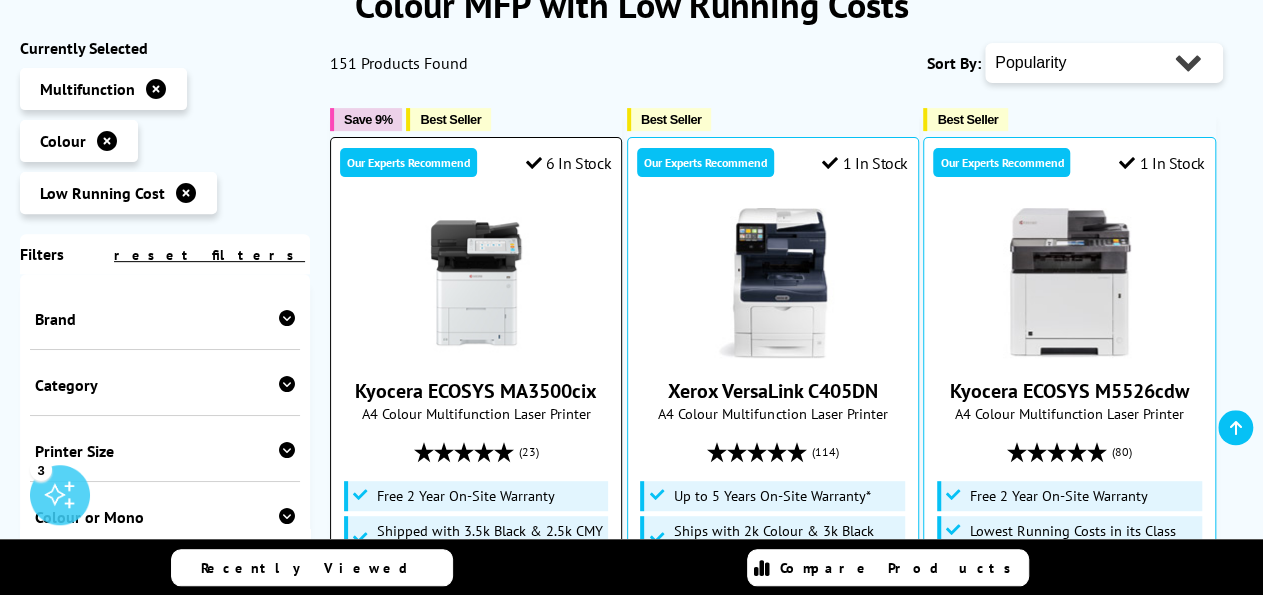 scroll, scrollTop: 289, scrollLeft: 0, axis: vertical 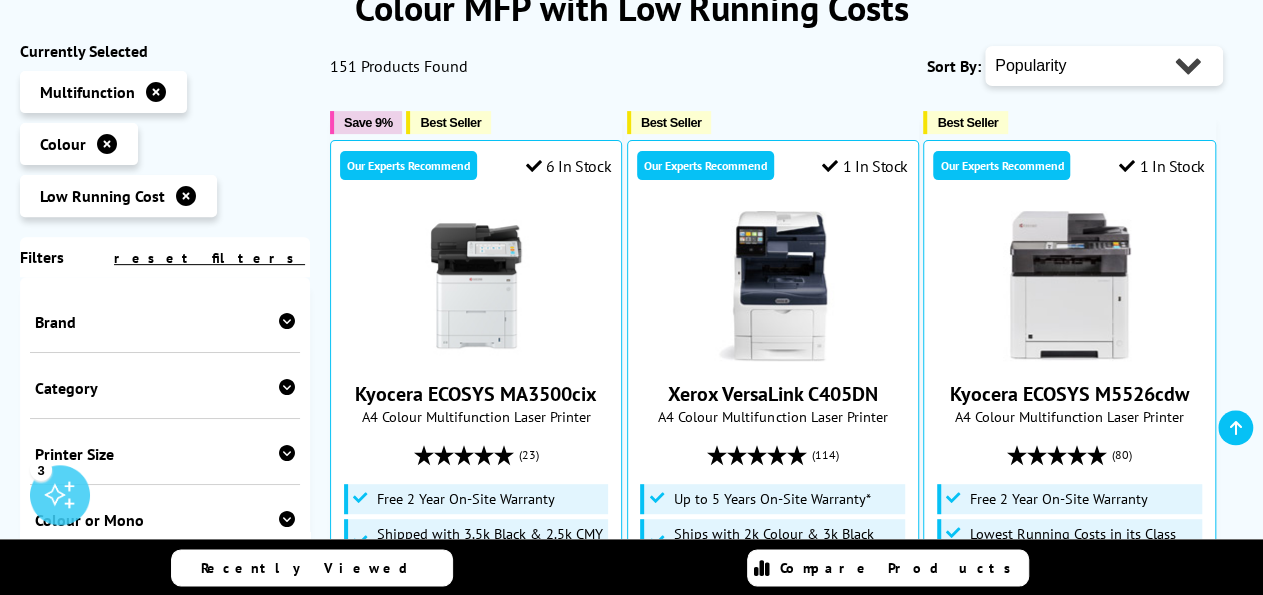 click on "Popularity
Rating
Price - Low to High
Price - High to Low
Running Costs - Low to High
Size - Small to Large" at bounding box center (1104, 66) 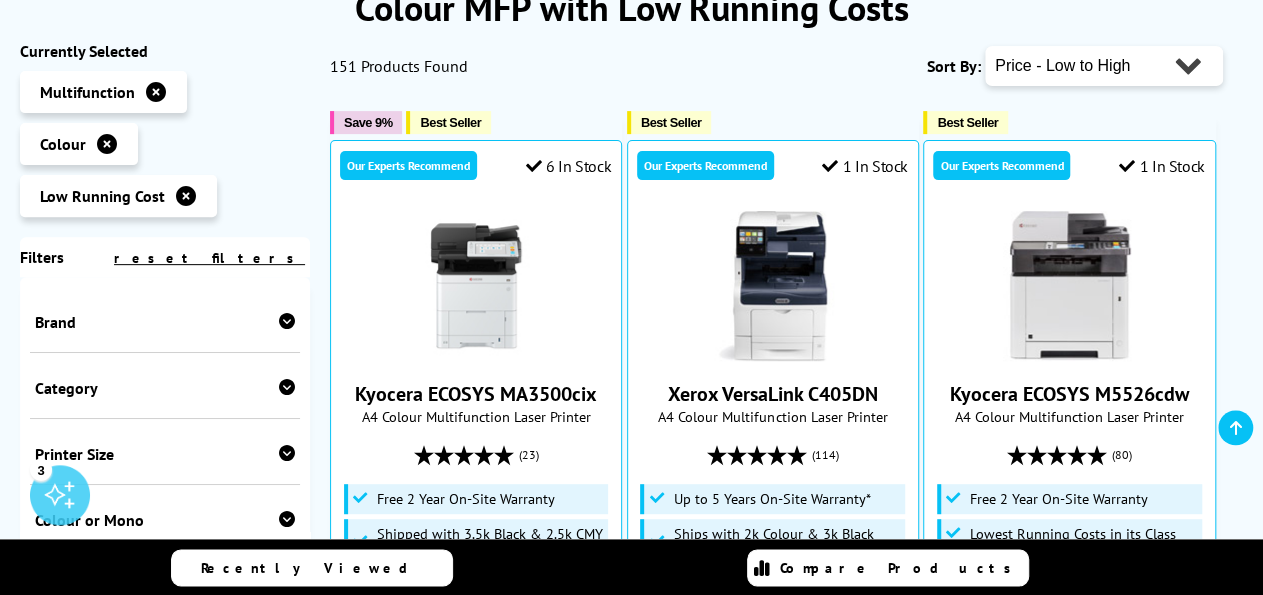 click on "Price - Low to High" at bounding box center [0, 0] 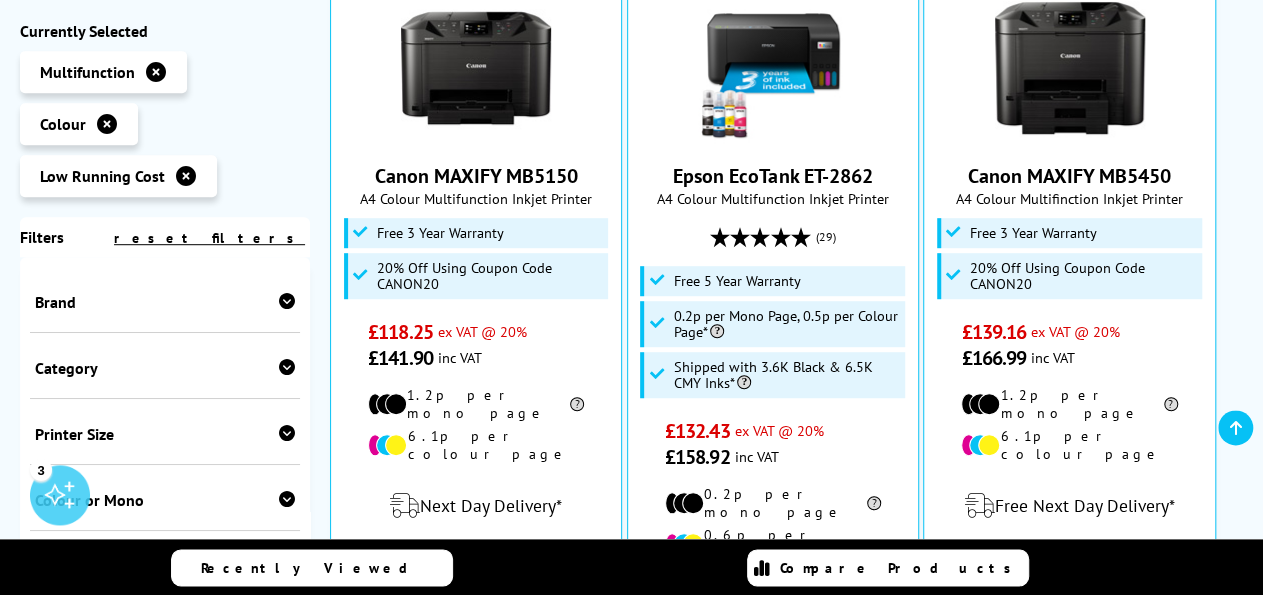 scroll, scrollTop: 0, scrollLeft: 0, axis: both 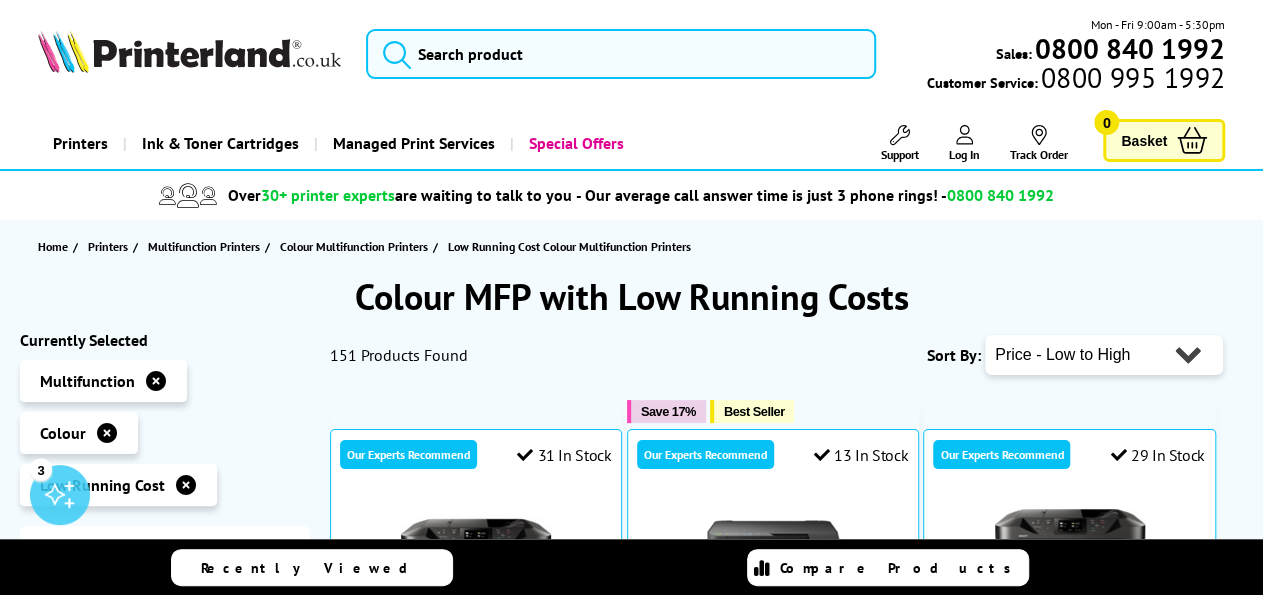 click on "Colour MFP with Low Running Costs" at bounding box center (631, 296) 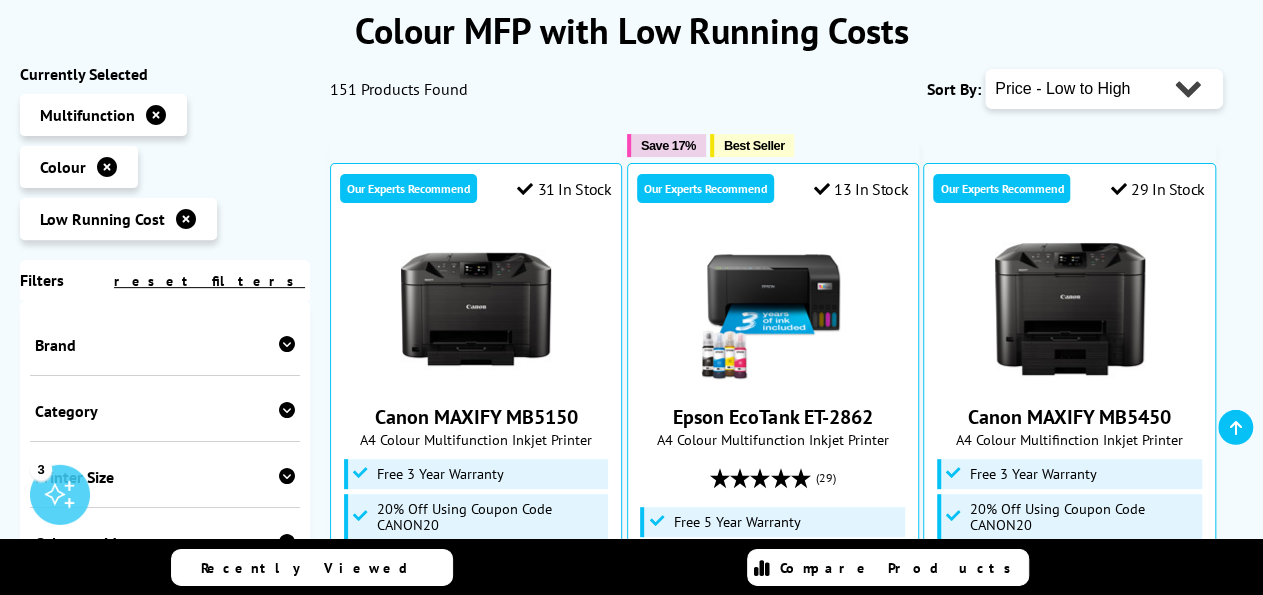 scroll, scrollTop: 305, scrollLeft: 0, axis: vertical 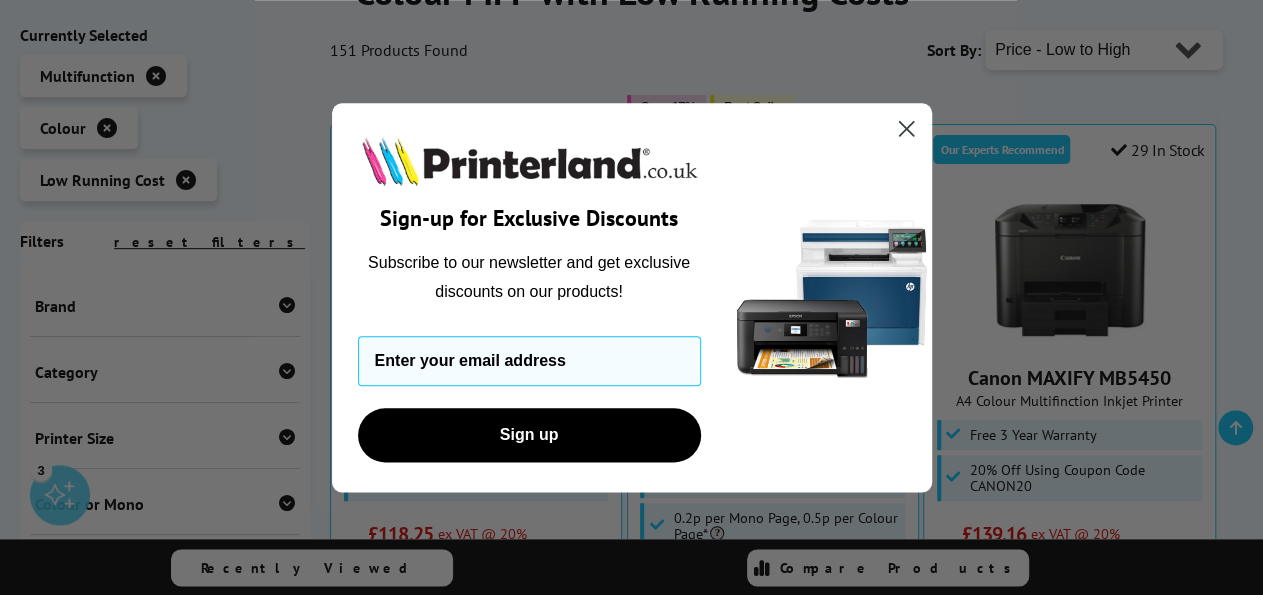 click 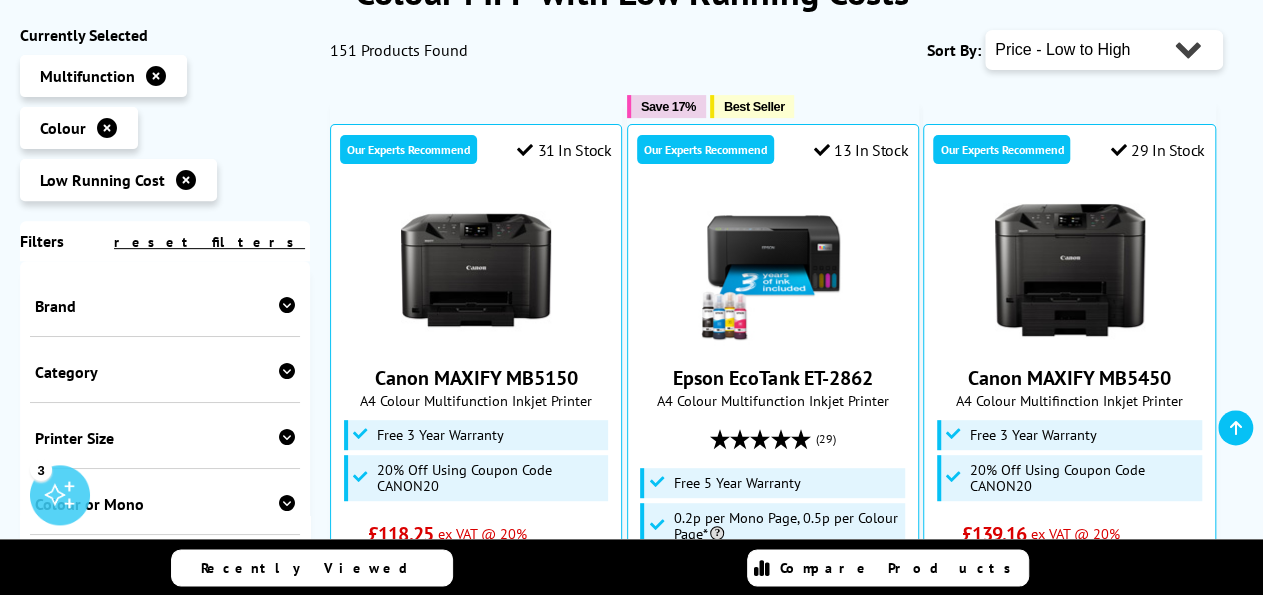 click at bounding box center [156, 76] 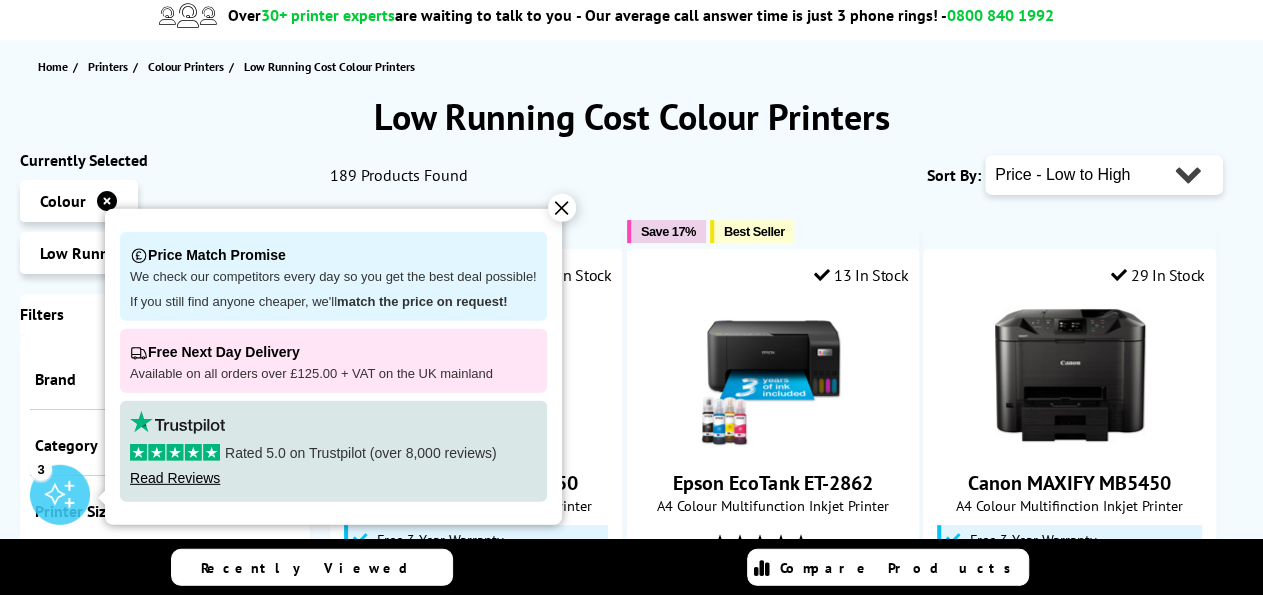 scroll, scrollTop: 87, scrollLeft: 0, axis: vertical 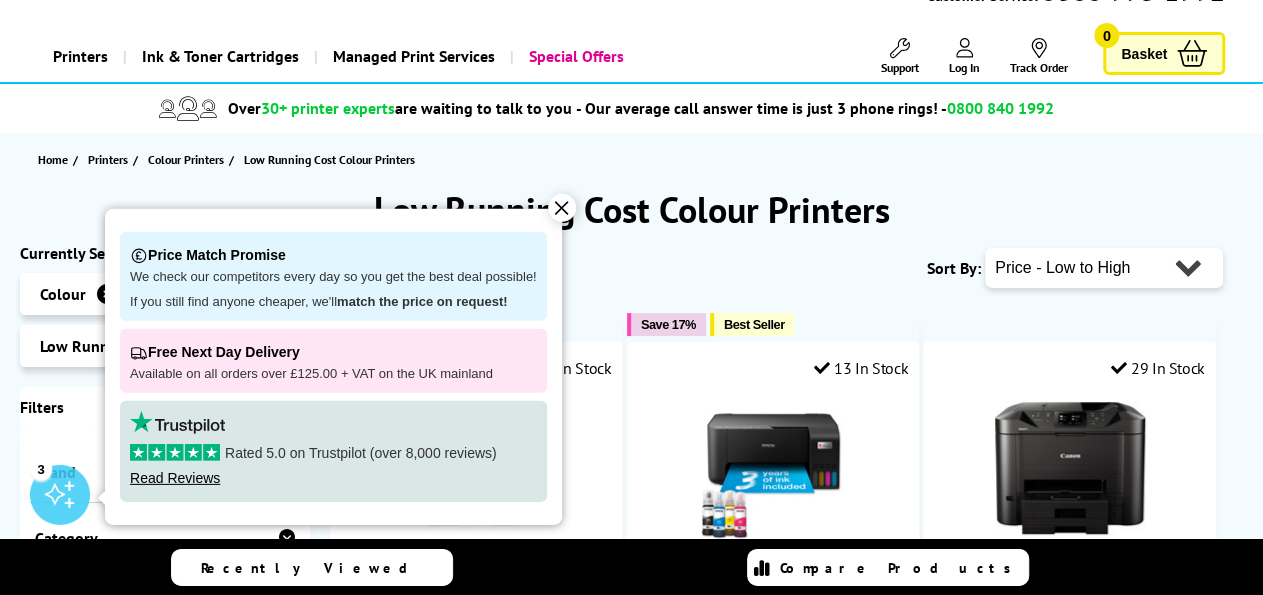 click on "✕" at bounding box center [562, 208] 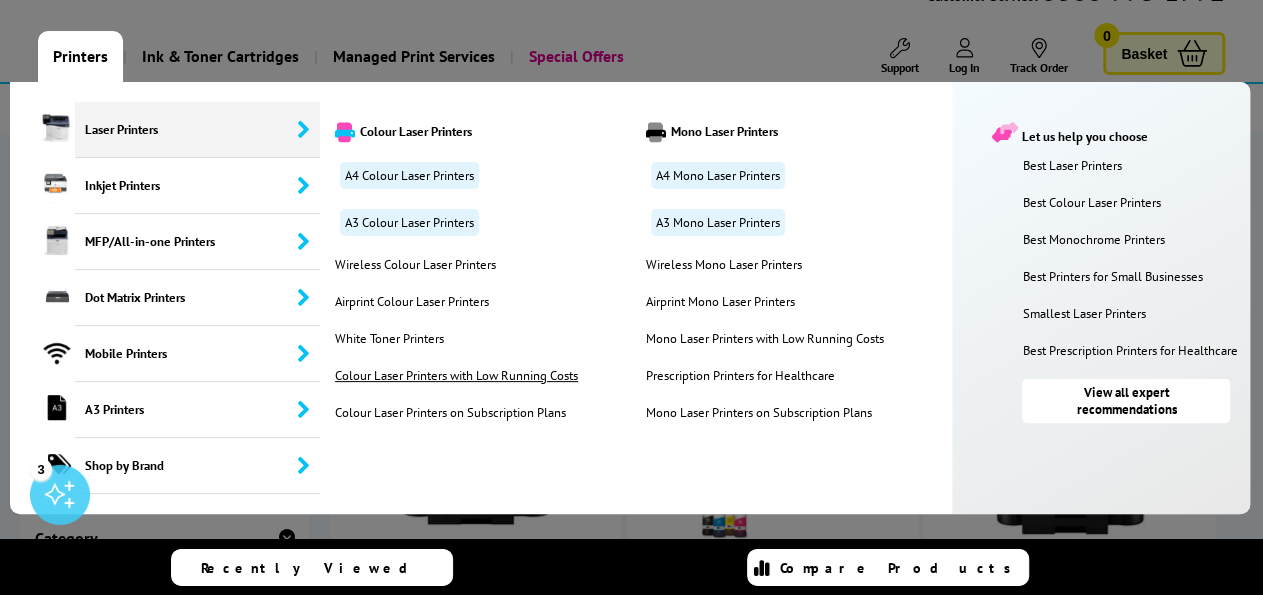 click on "Colour Laser Printers with Low Running Costs" at bounding box center [456, 375] 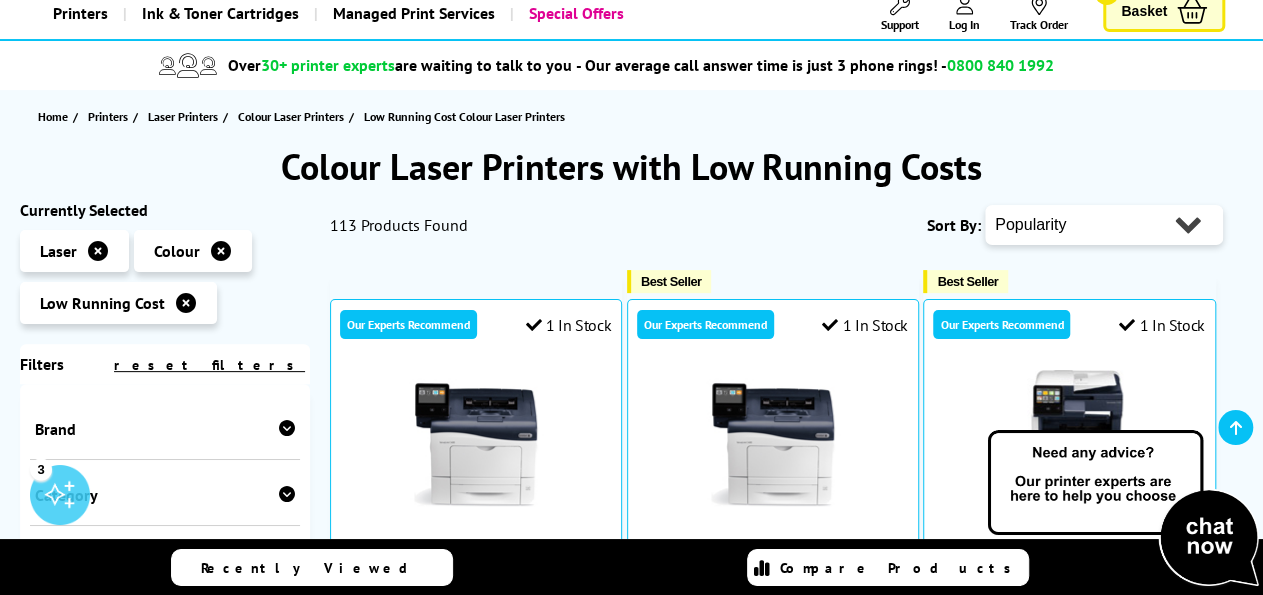 scroll, scrollTop: 152, scrollLeft: 0, axis: vertical 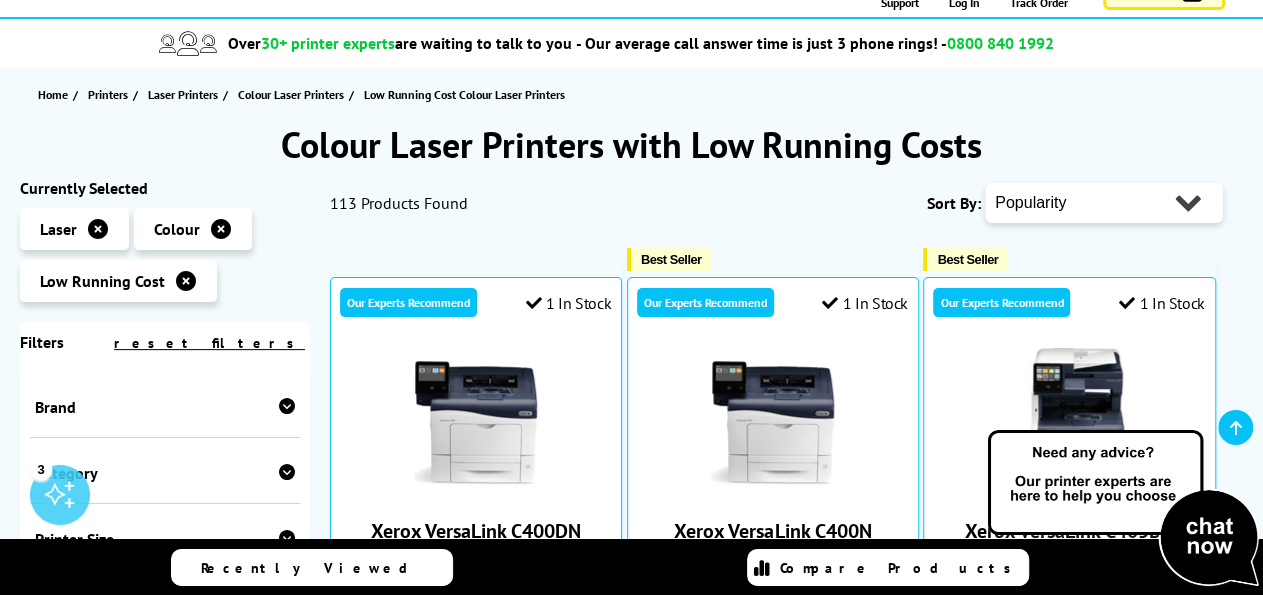 click on "Popularity
Rating
Price - Low to High
Price - High to Low
Running Costs - Low to High
Size - Small to Large" at bounding box center (1104, 203) 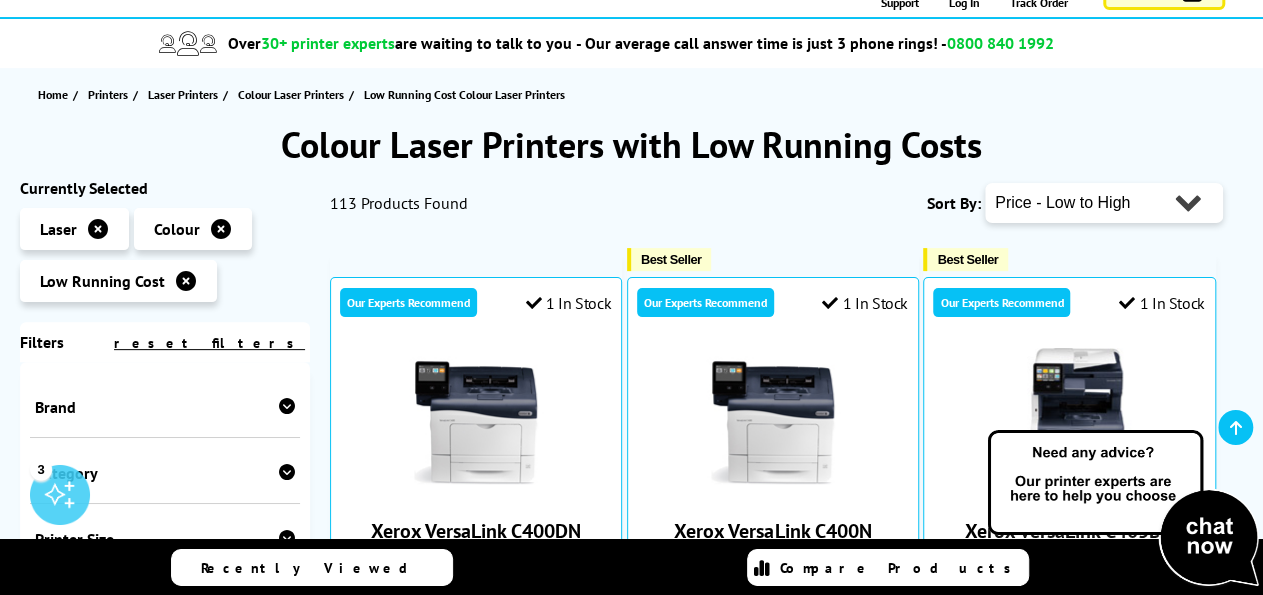 click on "Price - Low to High" at bounding box center (0, 0) 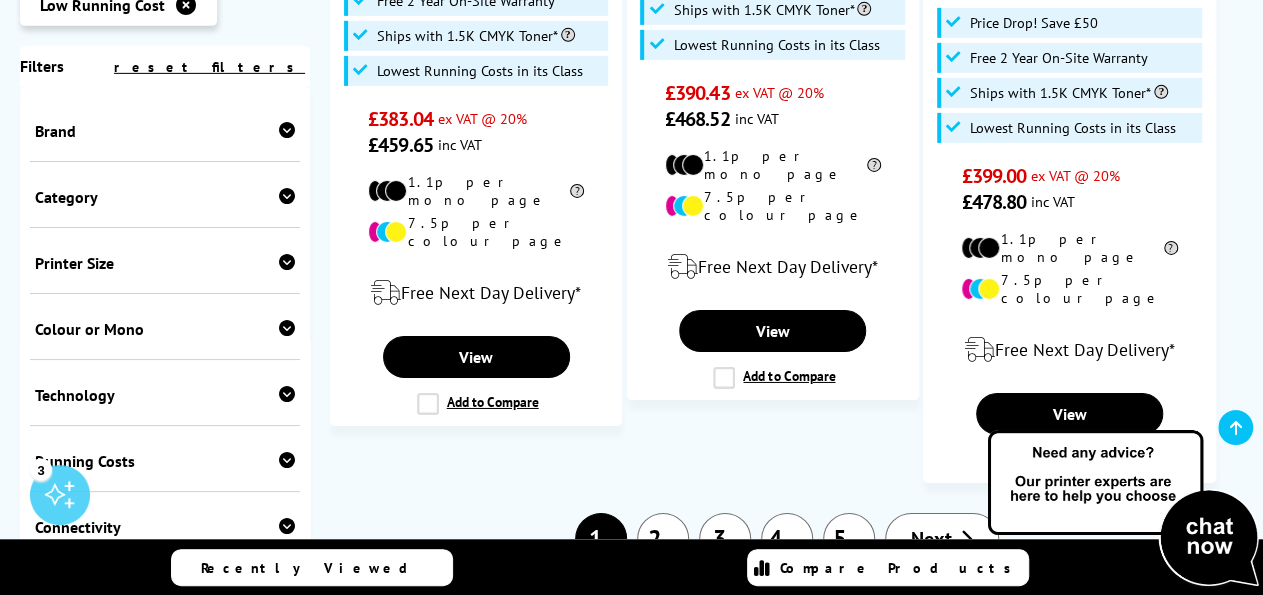 scroll, scrollTop: 3378, scrollLeft: 0, axis: vertical 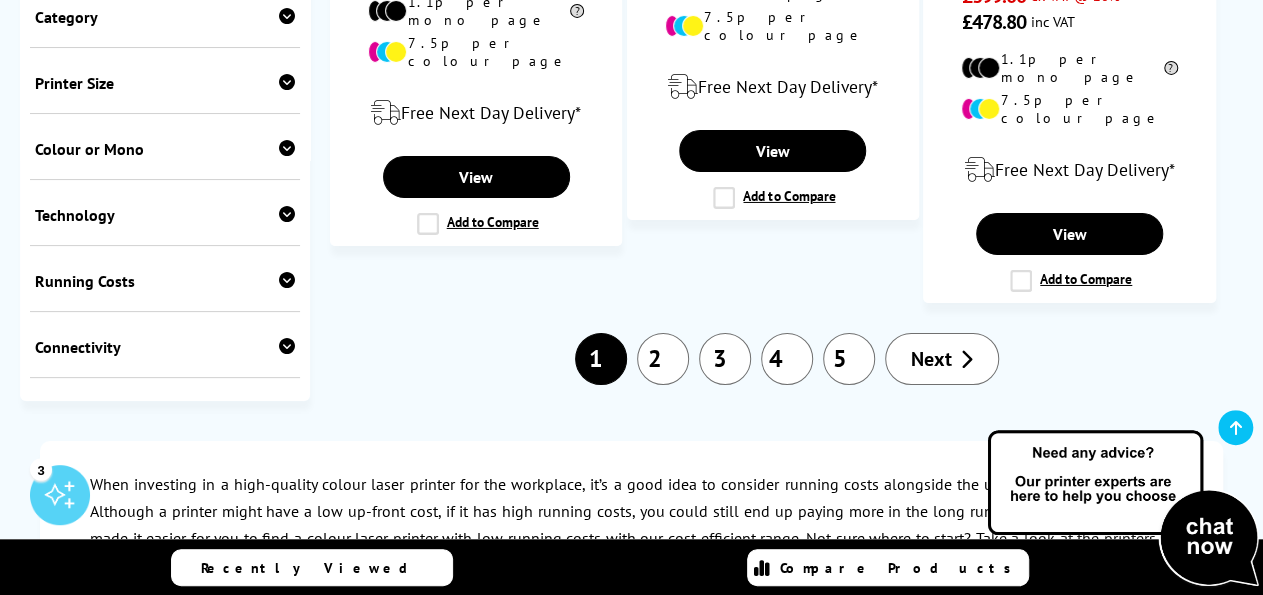 click on "2" at bounding box center [663, 359] 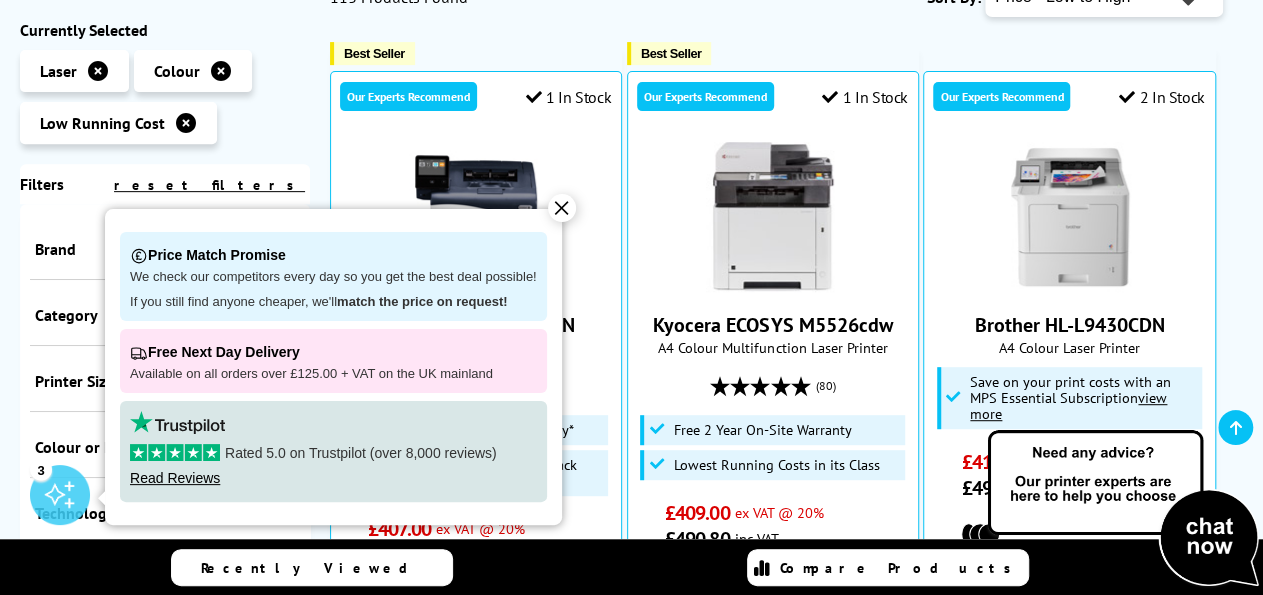 scroll, scrollTop: 322, scrollLeft: 0, axis: vertical 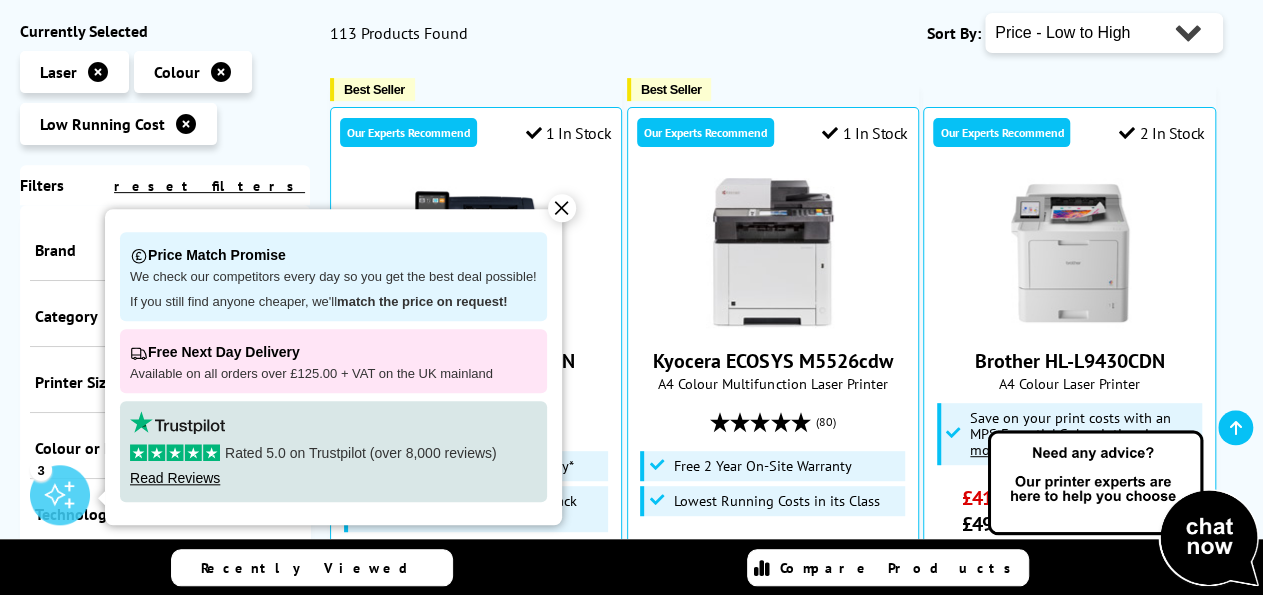 click on "✕" at bounding box center [562, 208] 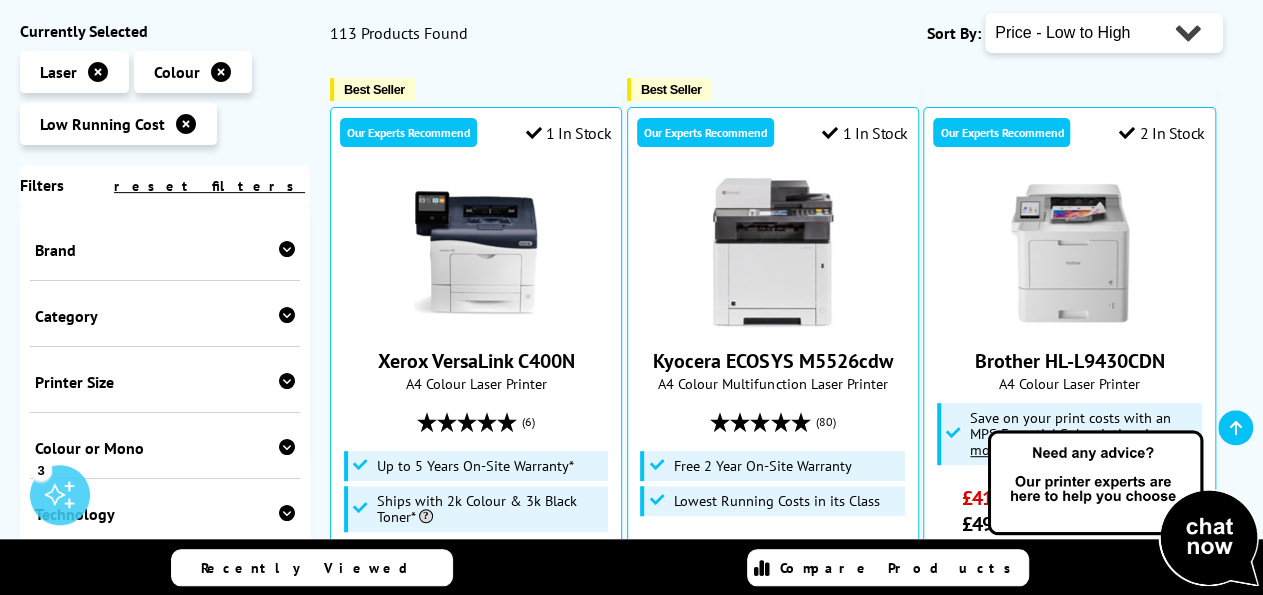 scroll, scrollTop: 444, scrollLeft: 0, axis: vertical 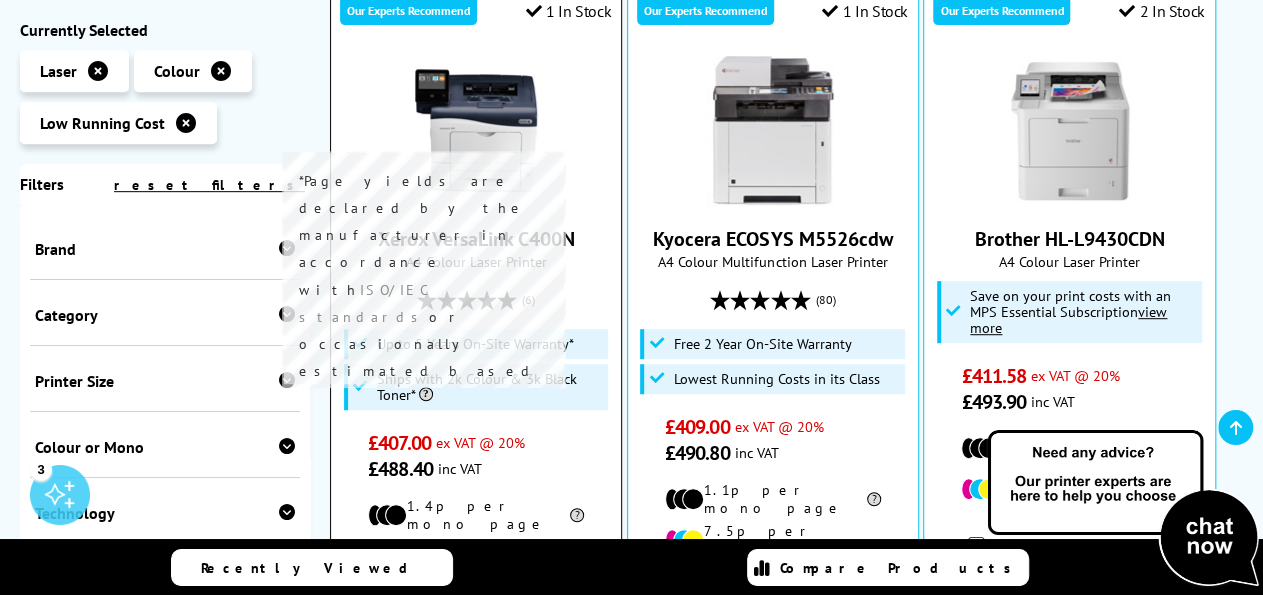 click at bounding box center [424, 394] 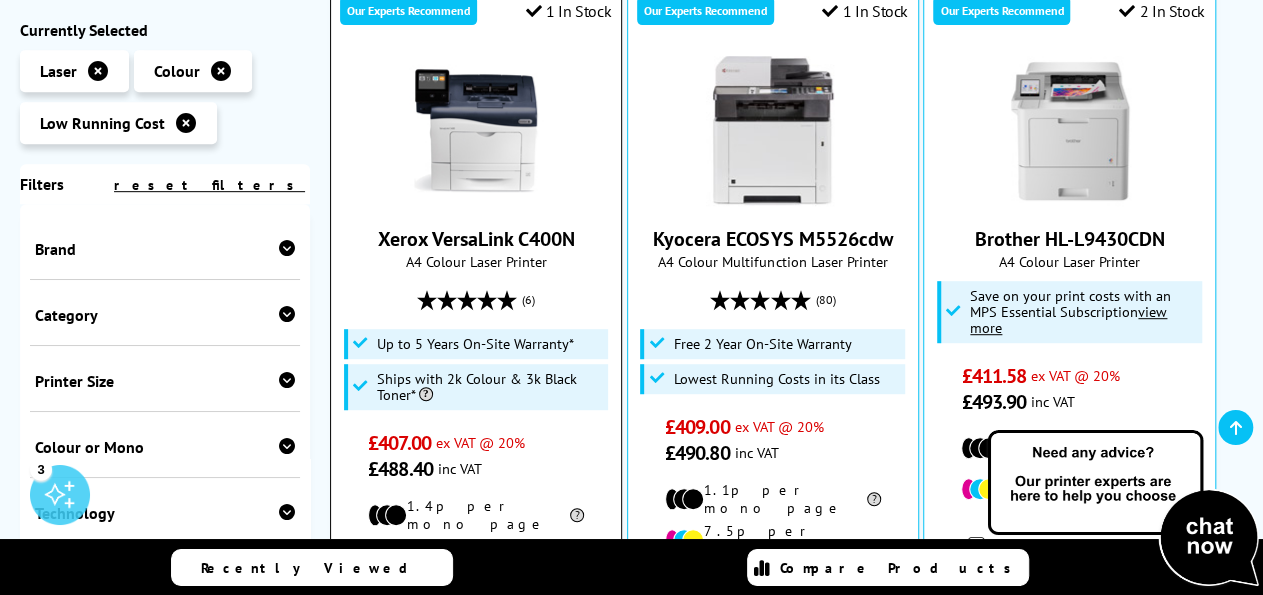 click on "Xerox VersaLink C400N
A4 Colour Laser Printer
(6)" at bounding box center (476, 269) 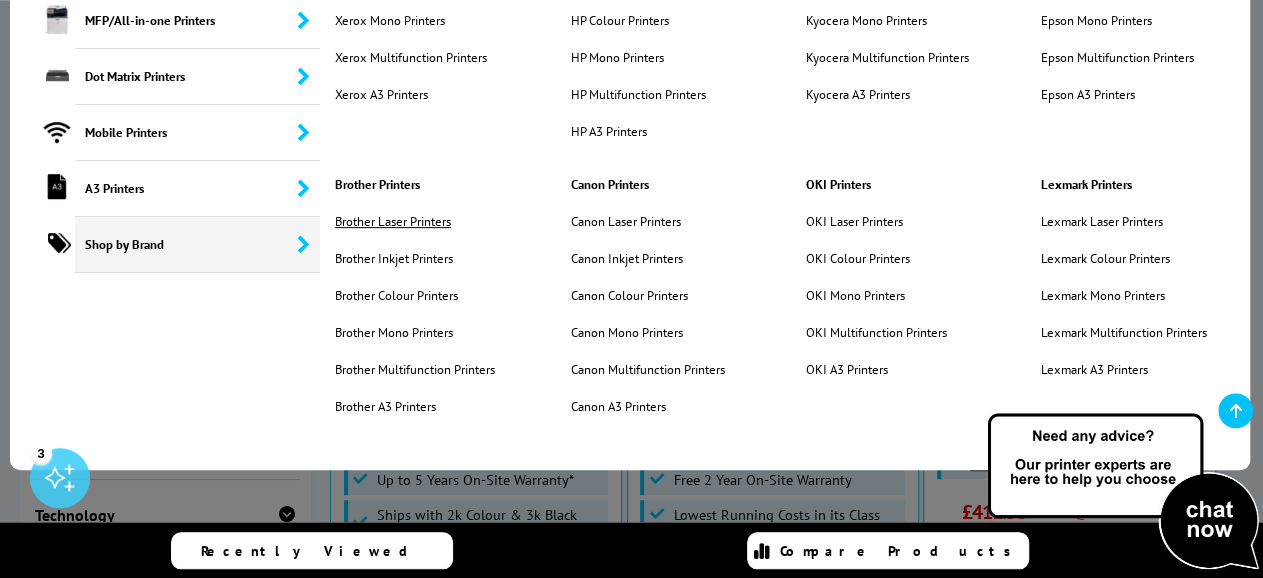 scroll, scrollTop: 308, scrollLeft: 0, axis: vertical 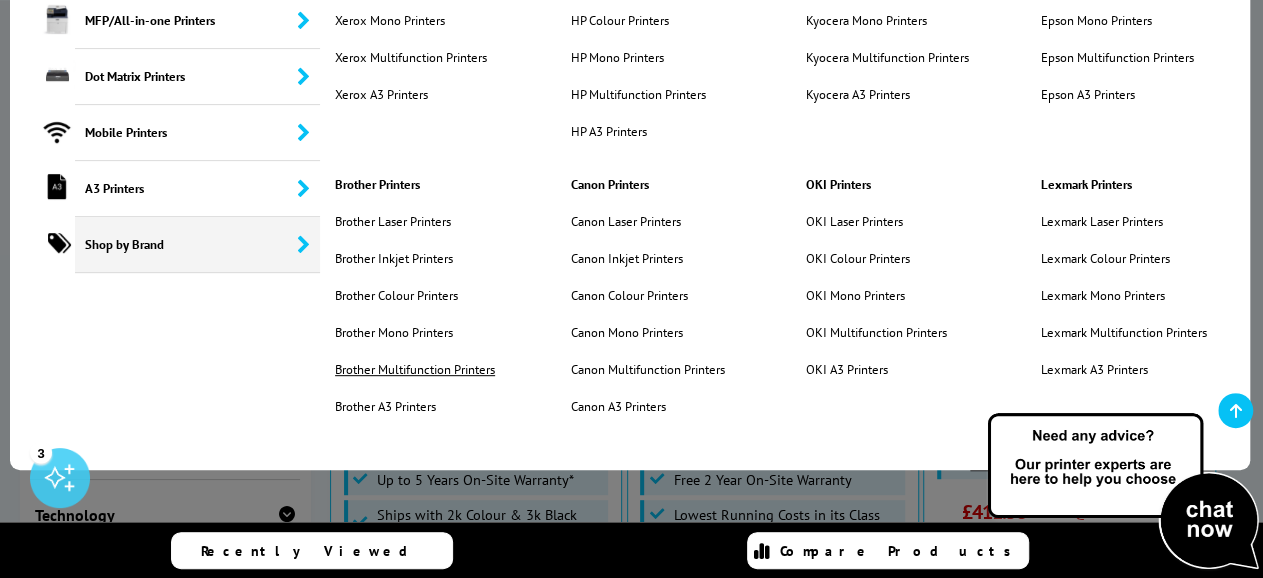 click on "Brother Multifunction Printers" at bounding box center (415, 369) 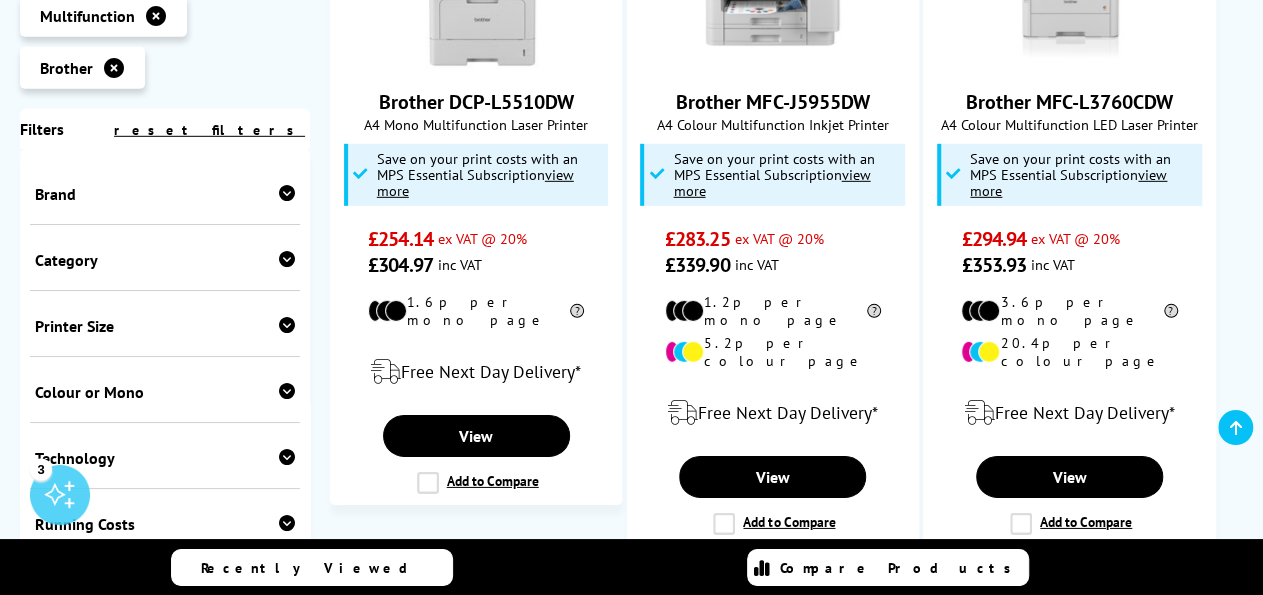 scroll, scrollTop: 2931, scrollLeft: 0, axis: vertical 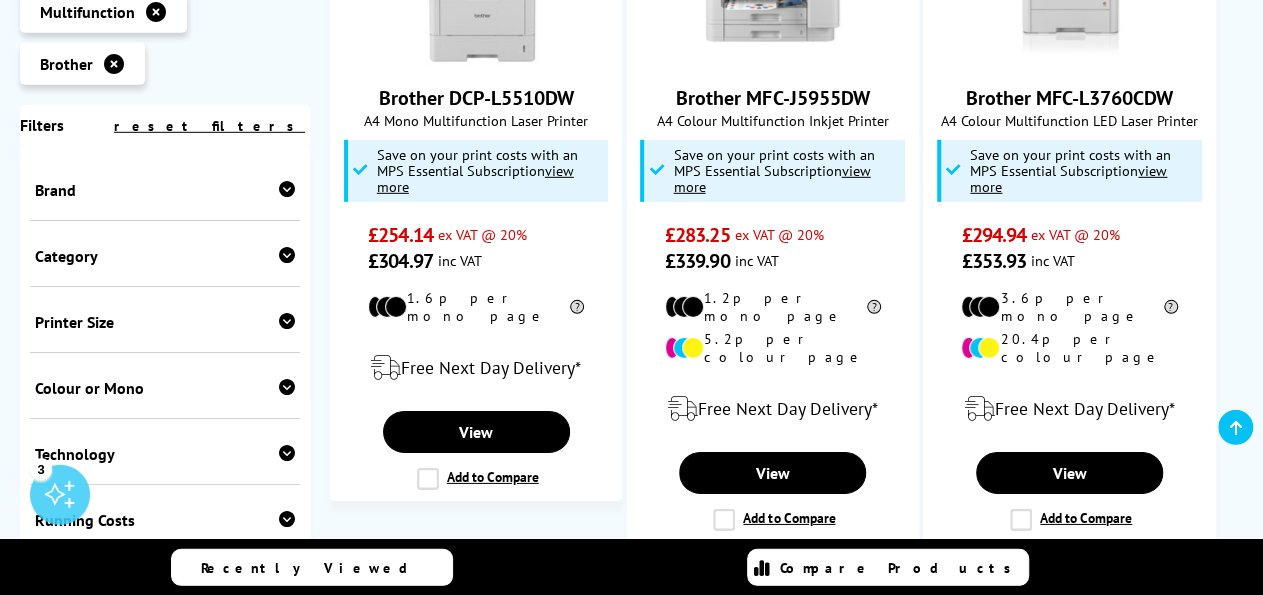 click at bounding box center [287, 519] 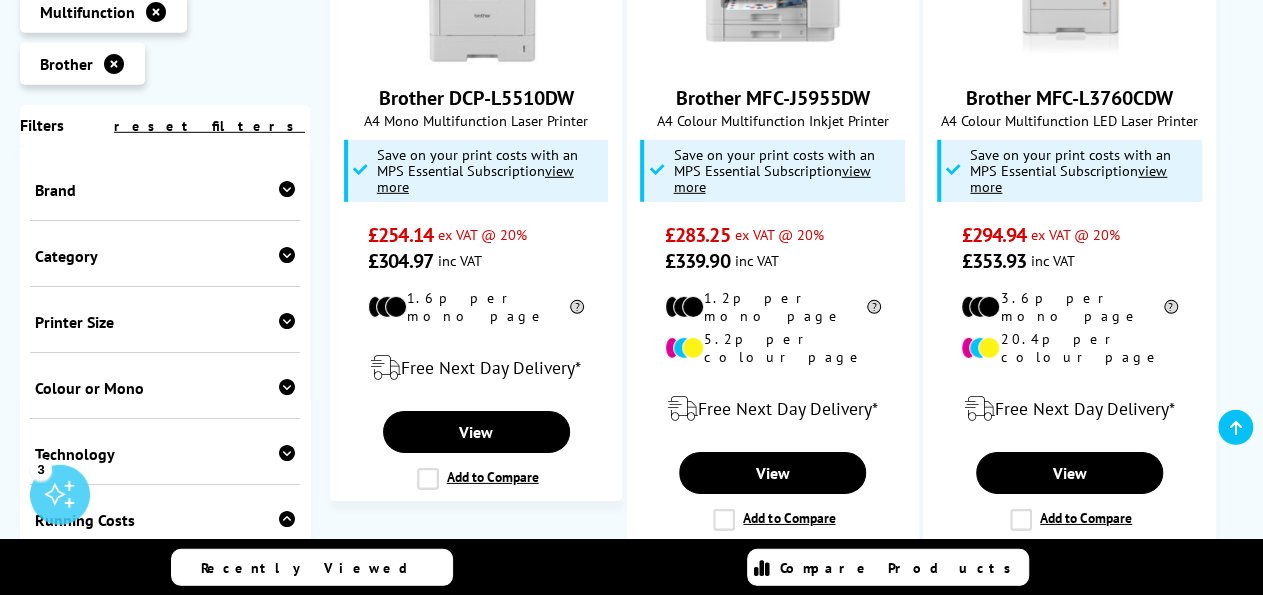 click at bounding box center [287, 453] 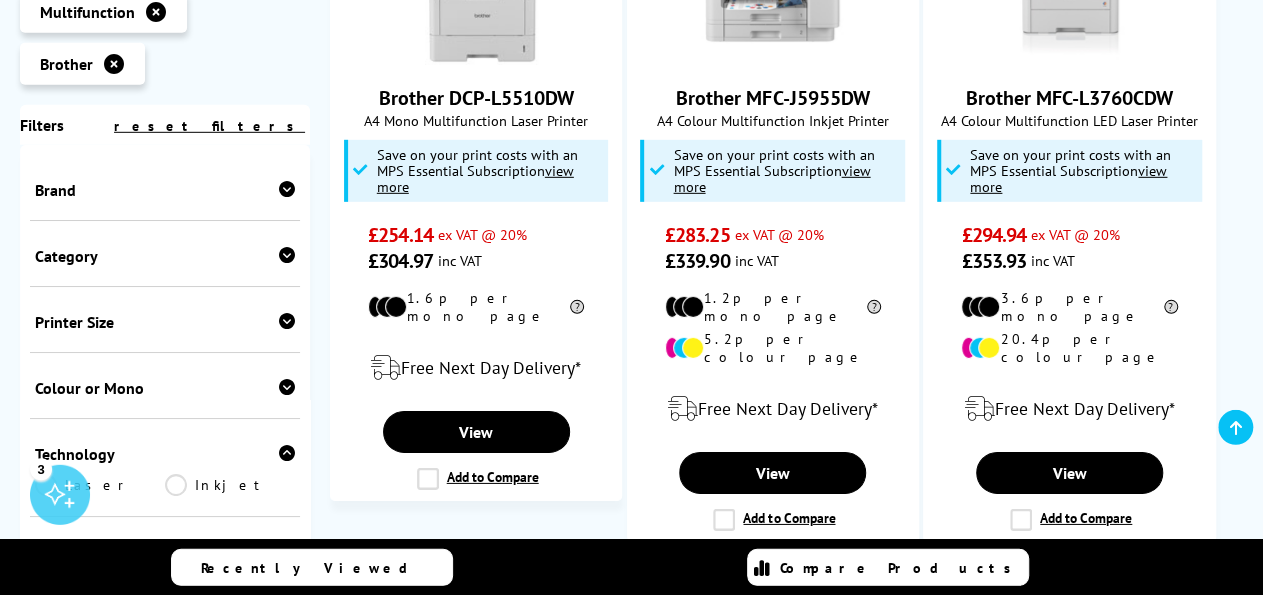 click on "Laser" at bounding box center (100, 485) 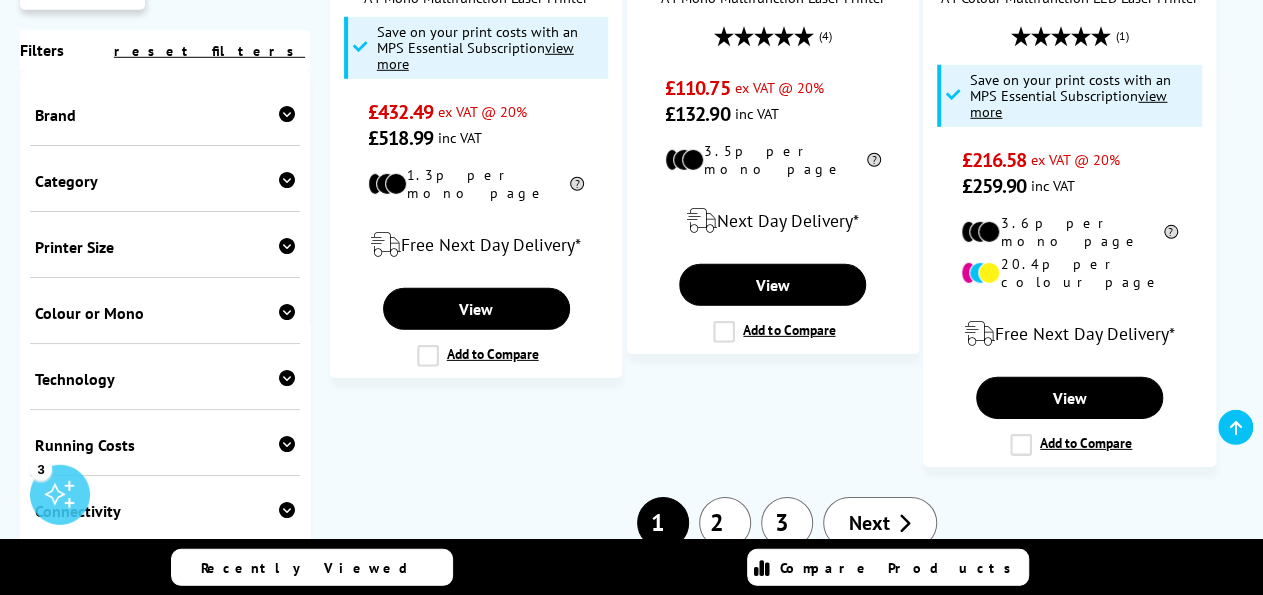 click at bounding box center [287, 444] 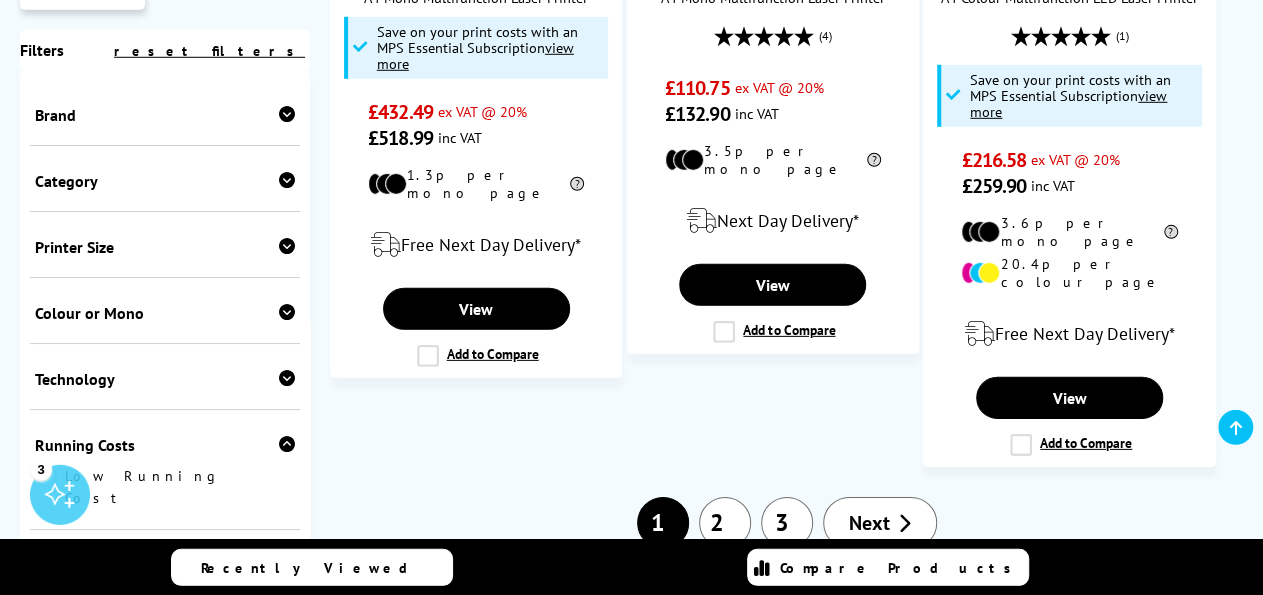 click on "Low Running Cost" at bounding box center (165, 487) 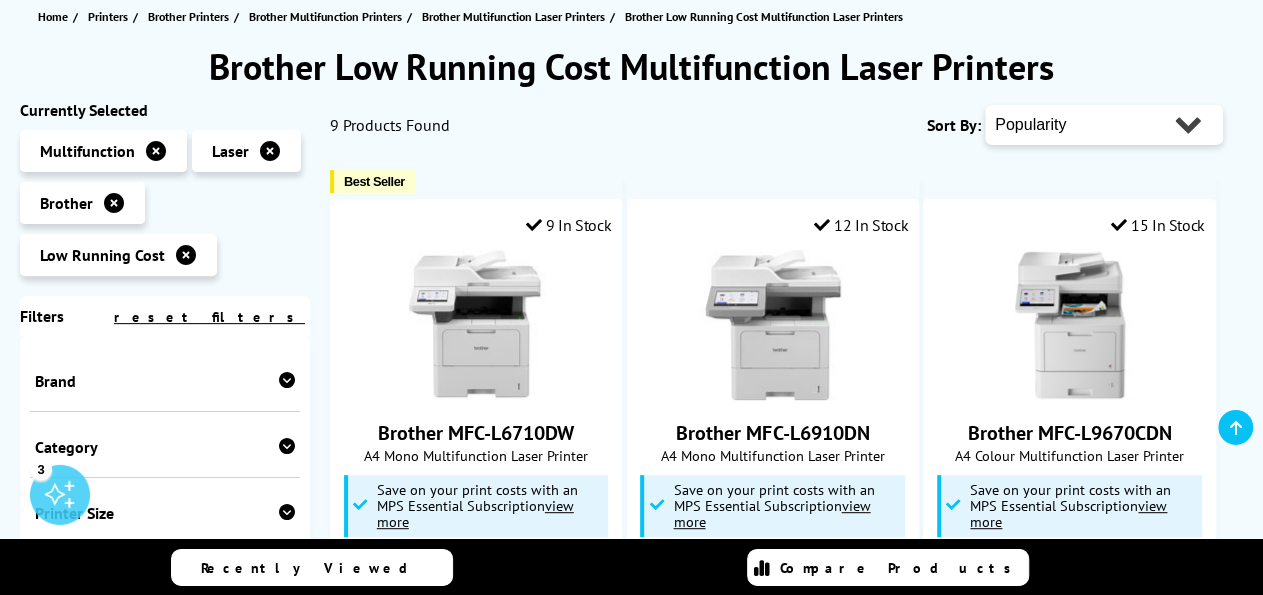 scroll, scrollTop: 335, scrollLeft: 0, axis: vertical 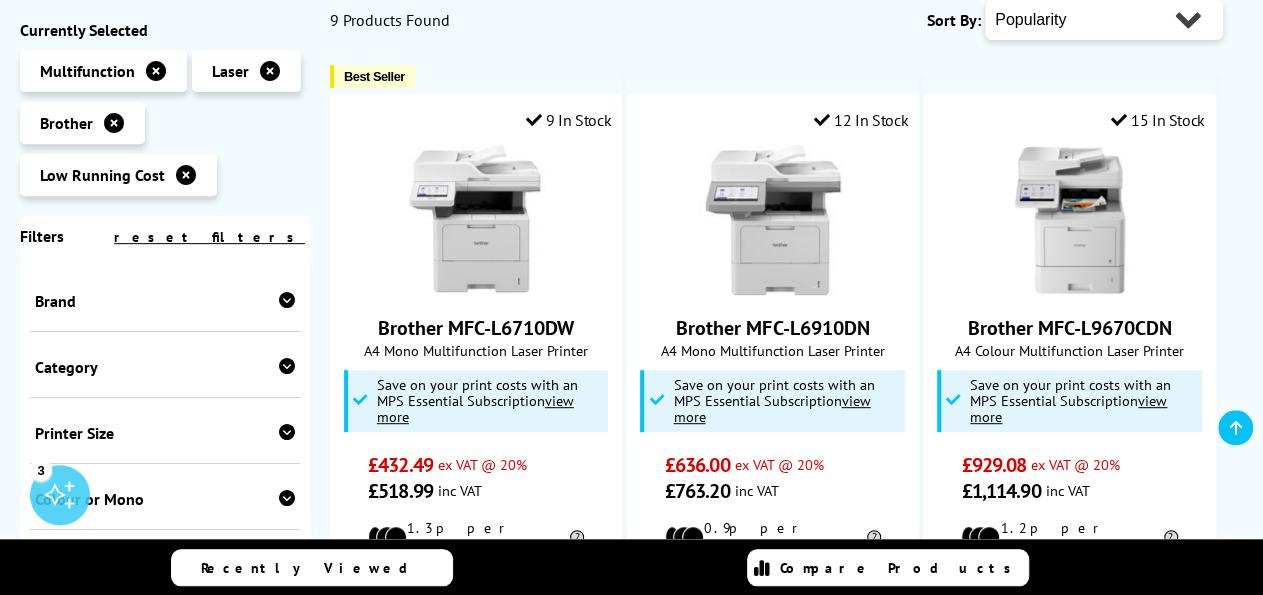 click at bounding box center (114, 123) 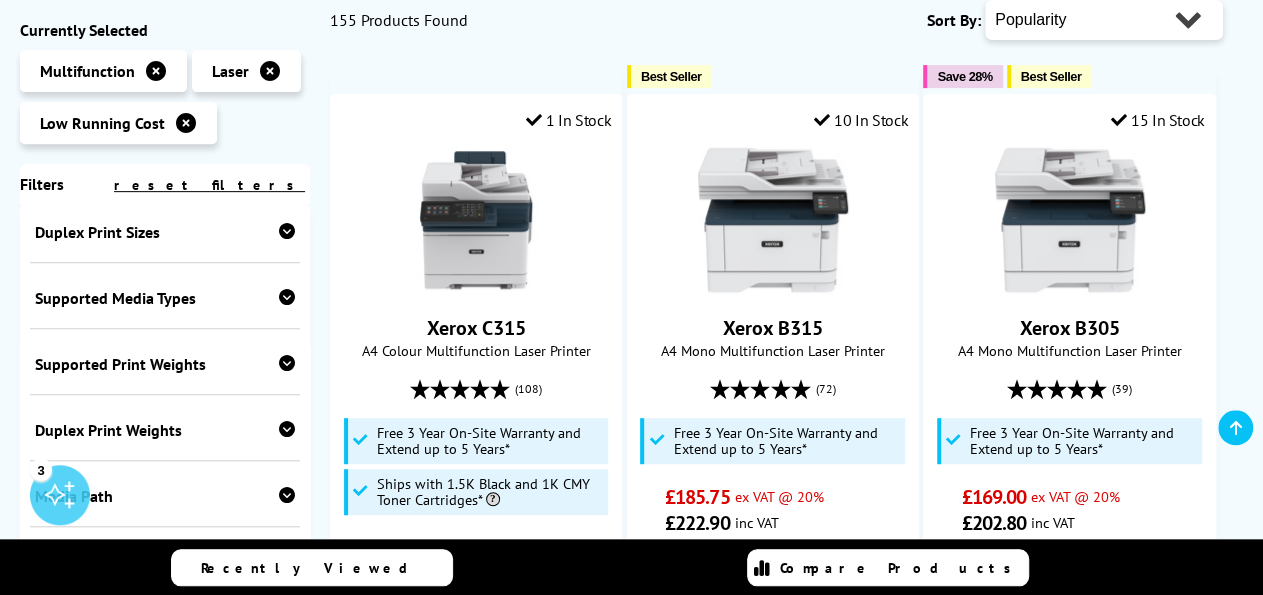 scroll, scrollTop: 978, scrollLeft: 0, axis: vertical 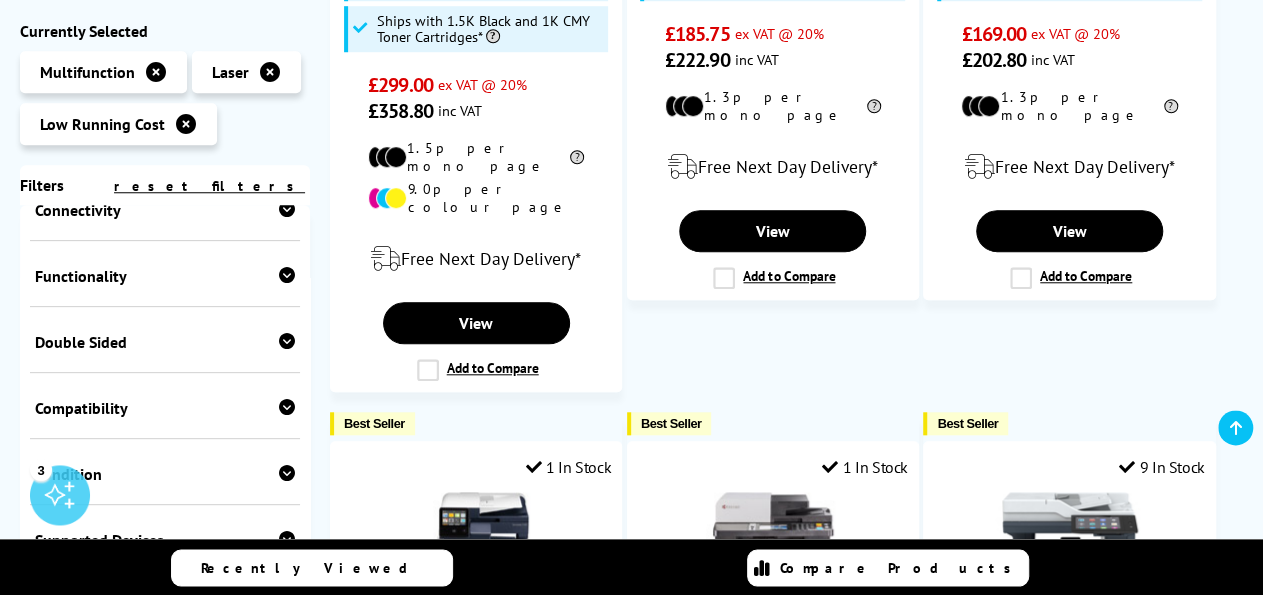 click at bounding box center (287, 340) 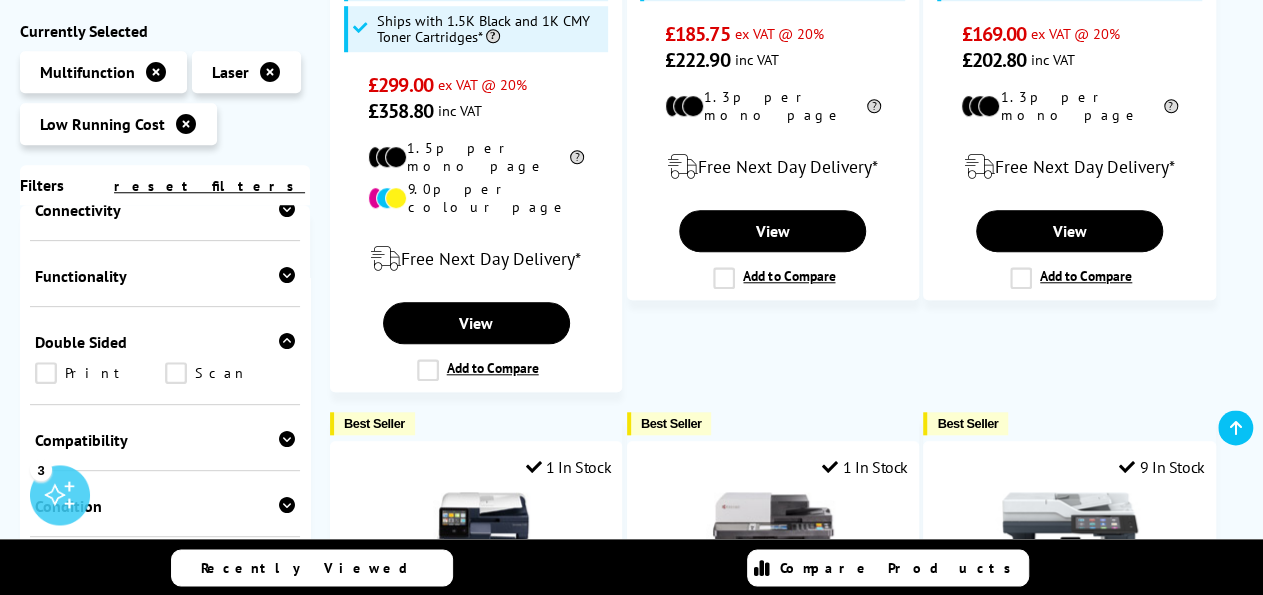 click at bounding box center [287, 340] 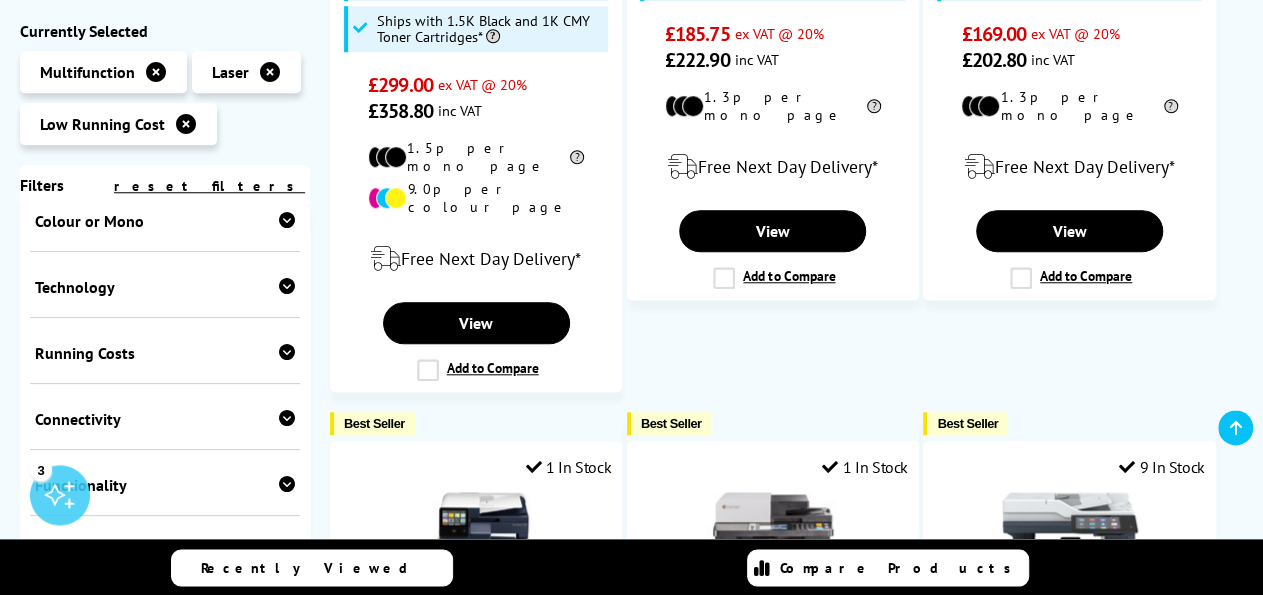 scroll, scrollTop: 222, scrollLeft: 0, axis: vertical 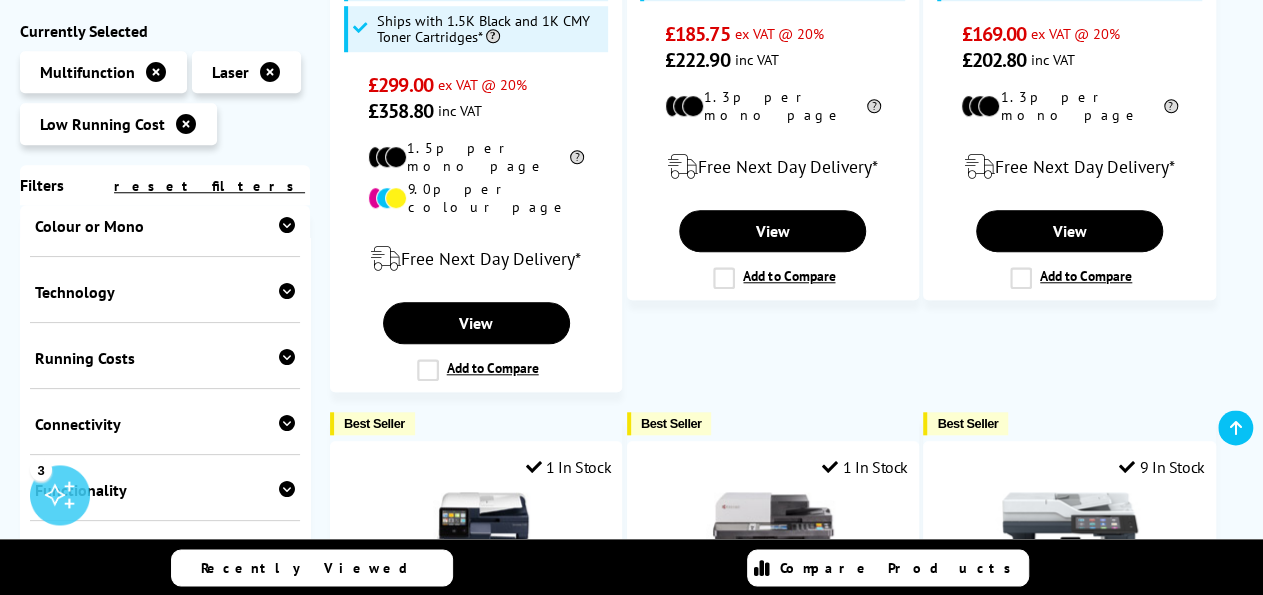 click on "Technology
Laser
Inkjet" at bounding box center [165, 289] 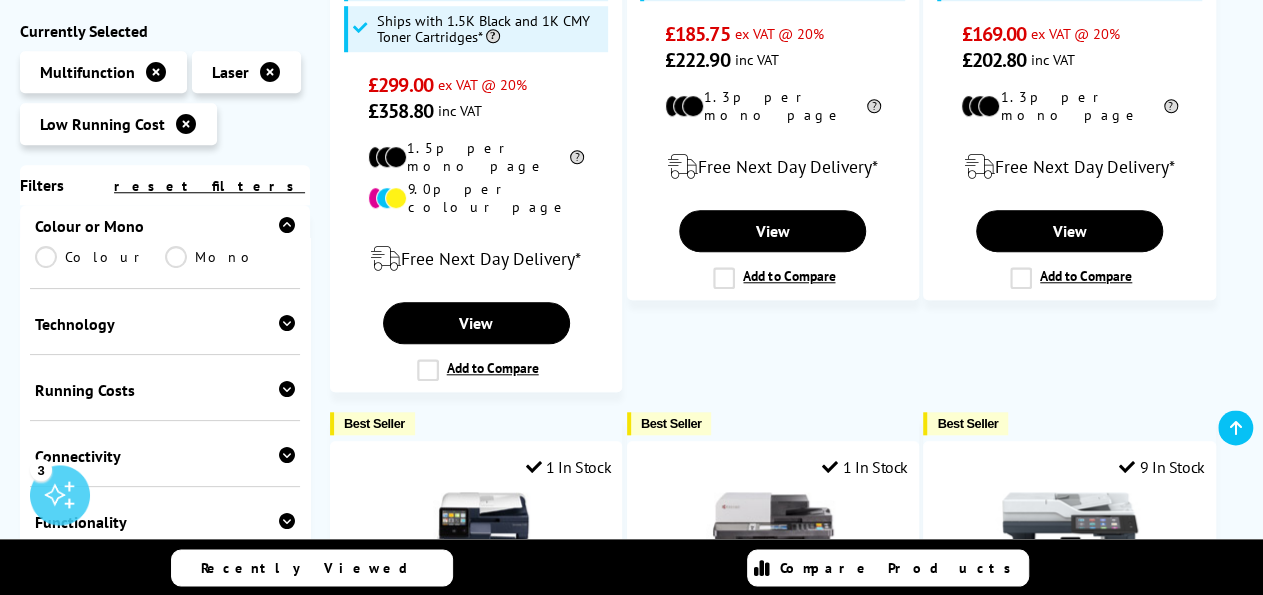 click at bounding box center (287, 224) 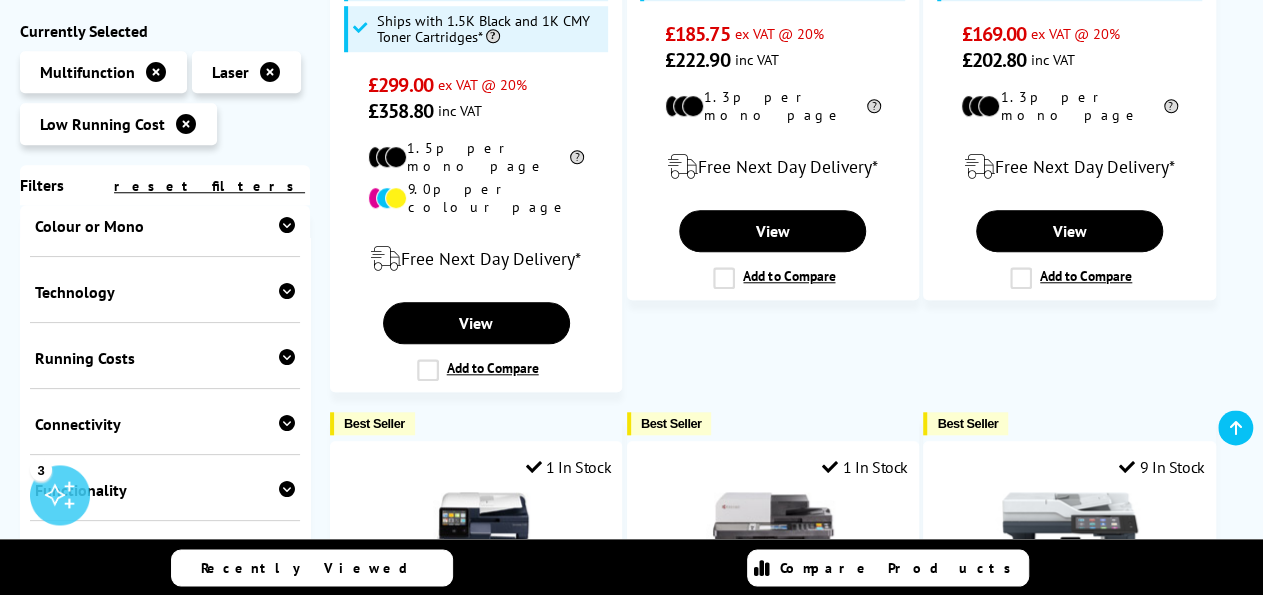 click at bounding box center [287, 224] 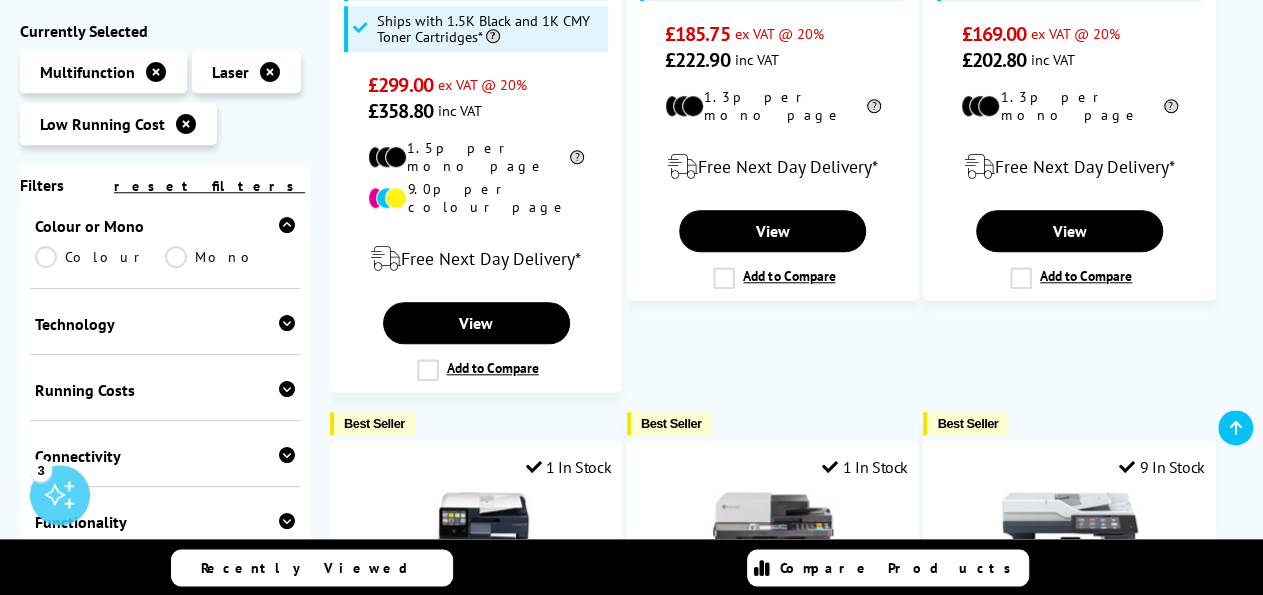 click on "Colour" at bounding box center [100, 256] 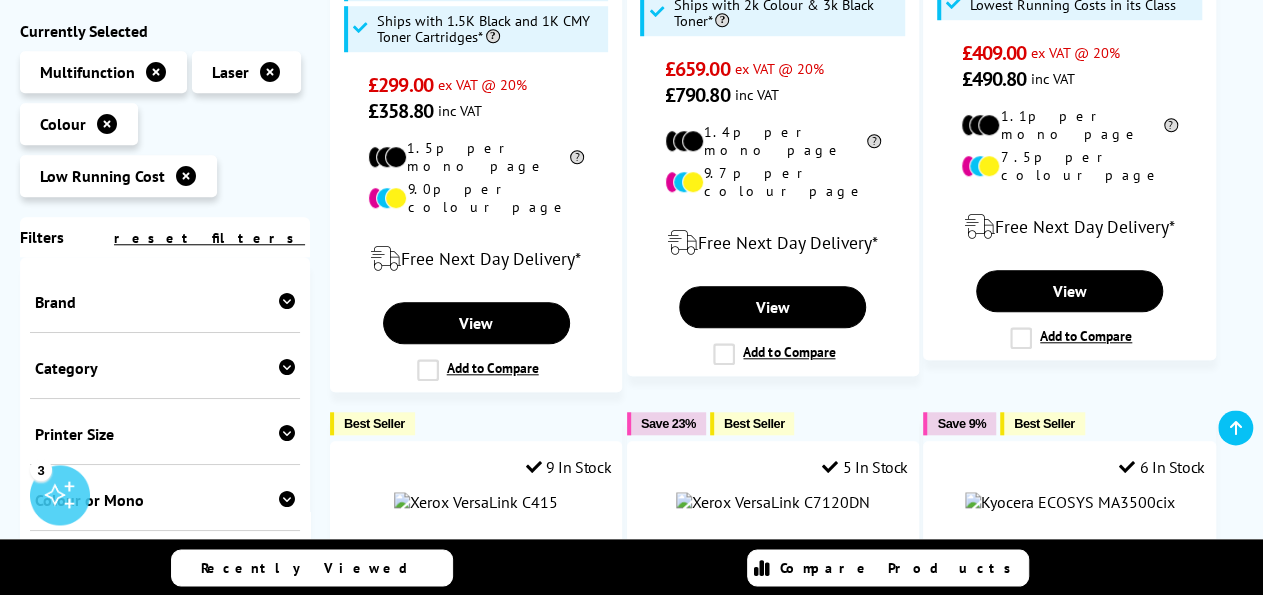 scroll, scrollTop: 222, scrollLeft: 0, axis: vertical 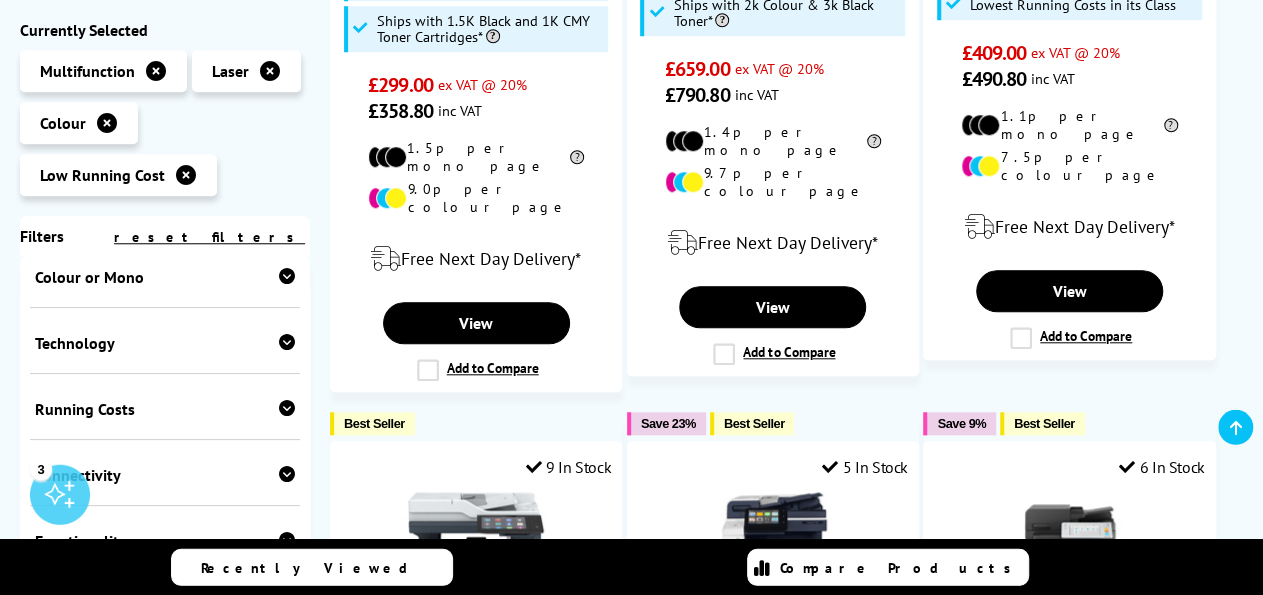 click at bounding box center [287, 342] 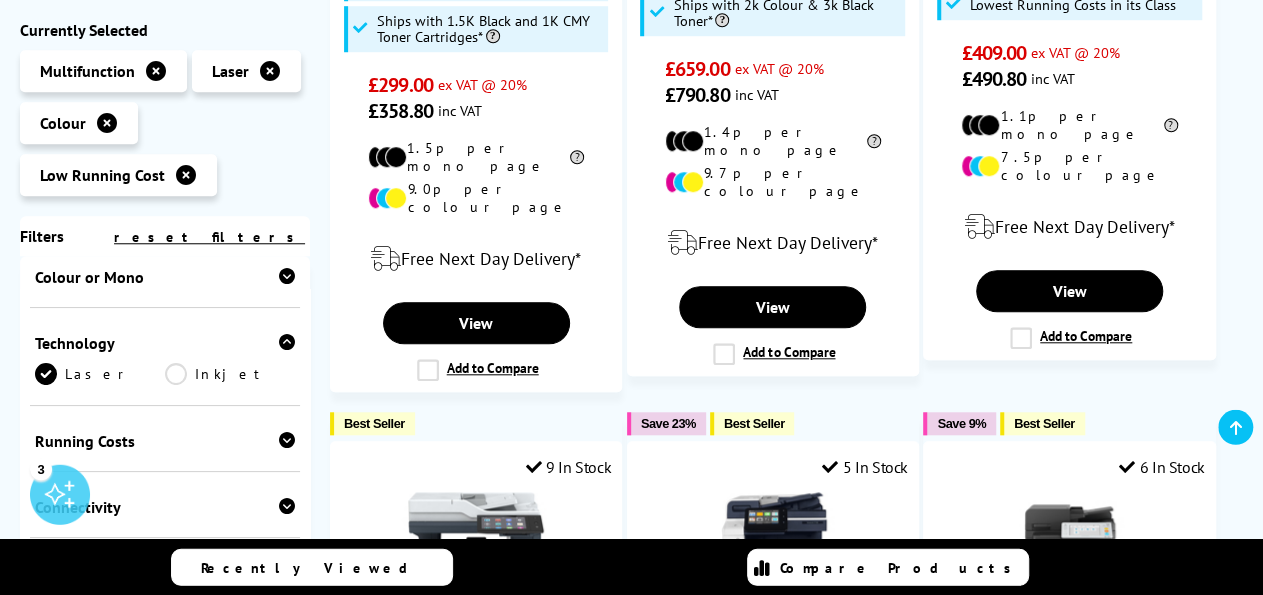 click on "1 In Stock
Xerox C315
A4 Colour Multifunction Laser Printer
(108)
£299.00" at bounding box center (786, 1112) 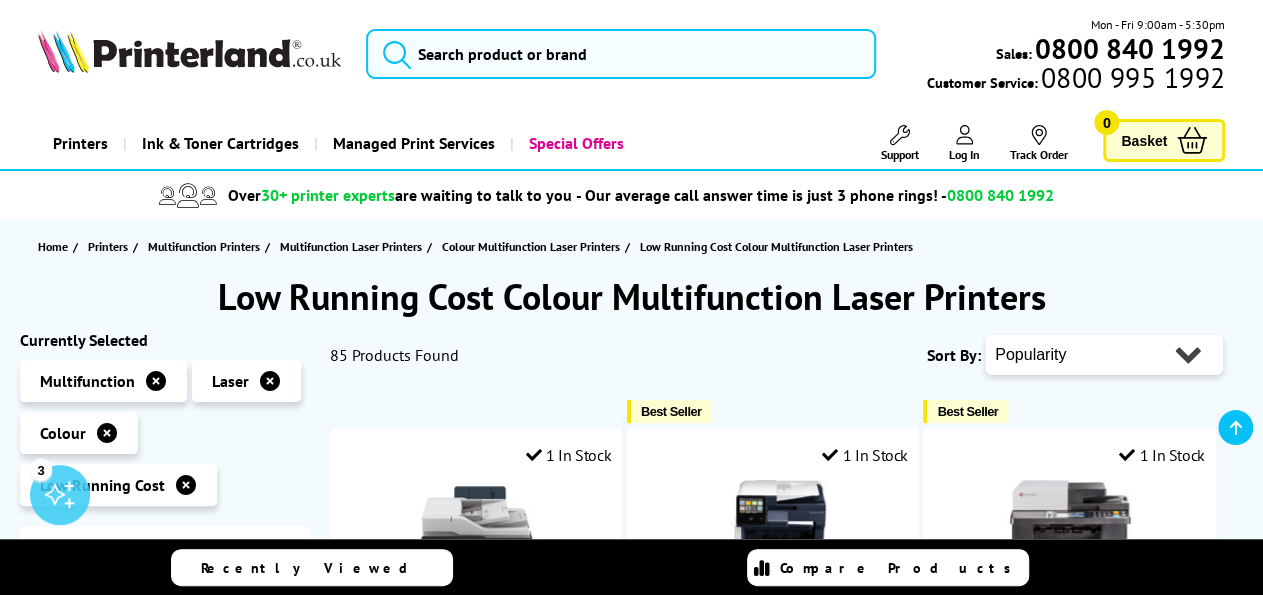 scroll, scrollTop: 226, scrollLeft: 0, axis: vertical 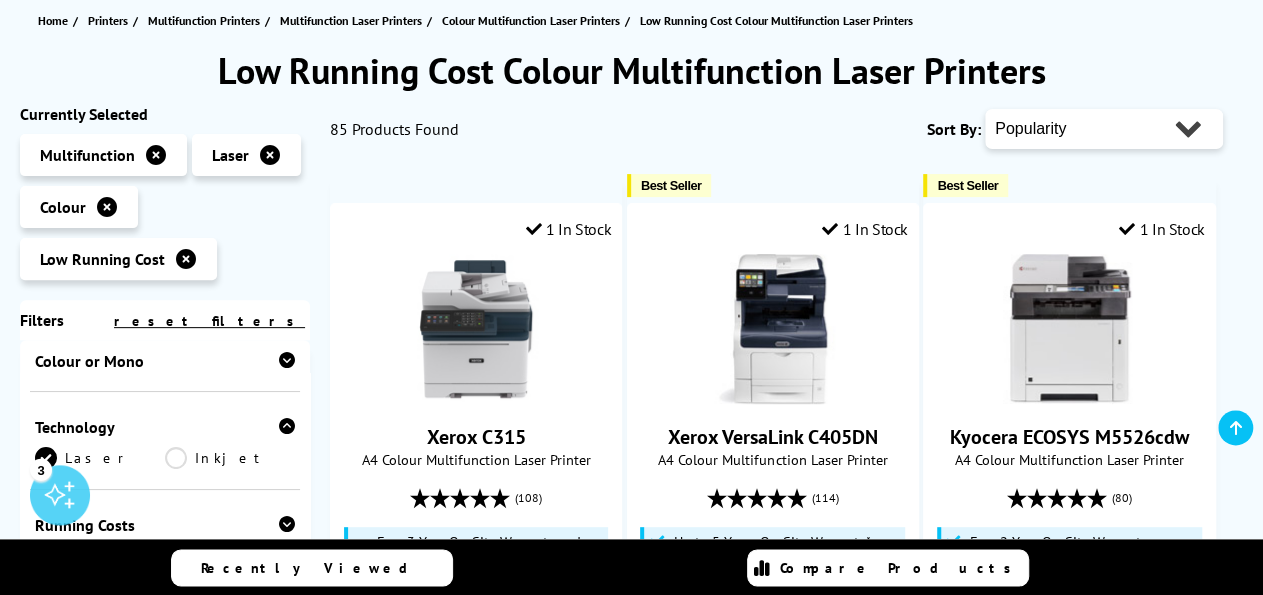 click on "Popularity
Rating
Price - Low to High
Price - High to Low
Running Costs - Low to High
Size - Small to Large" at bounding box center (1104, 129) 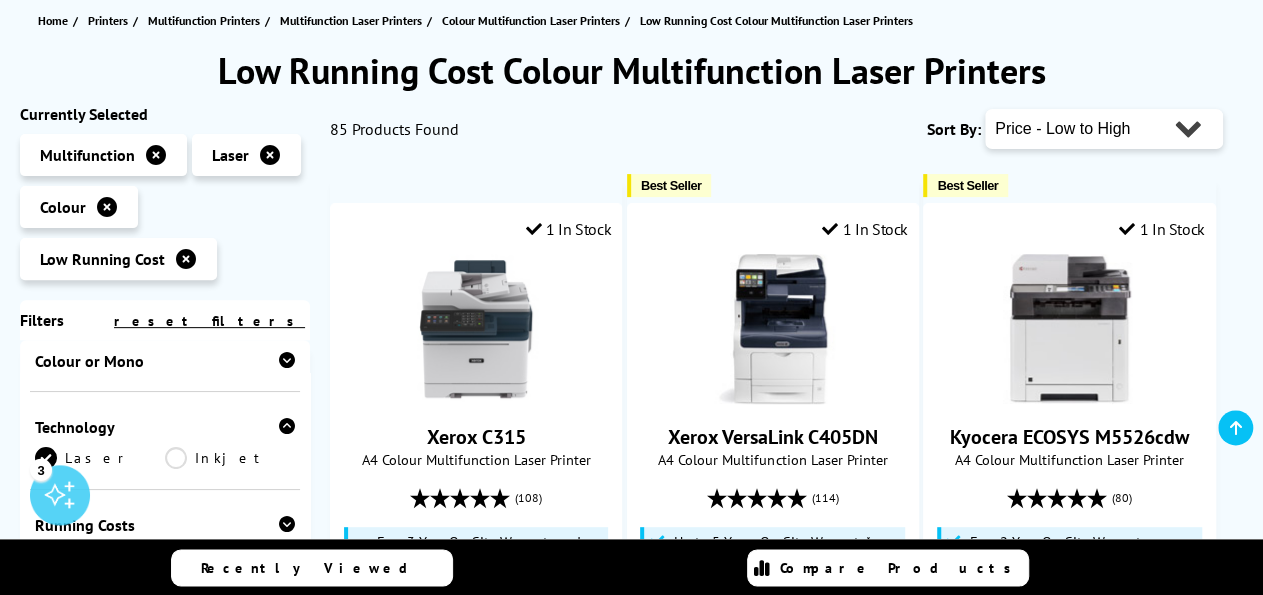 click on "Price - Low to High" at bounding box center (0, 0) 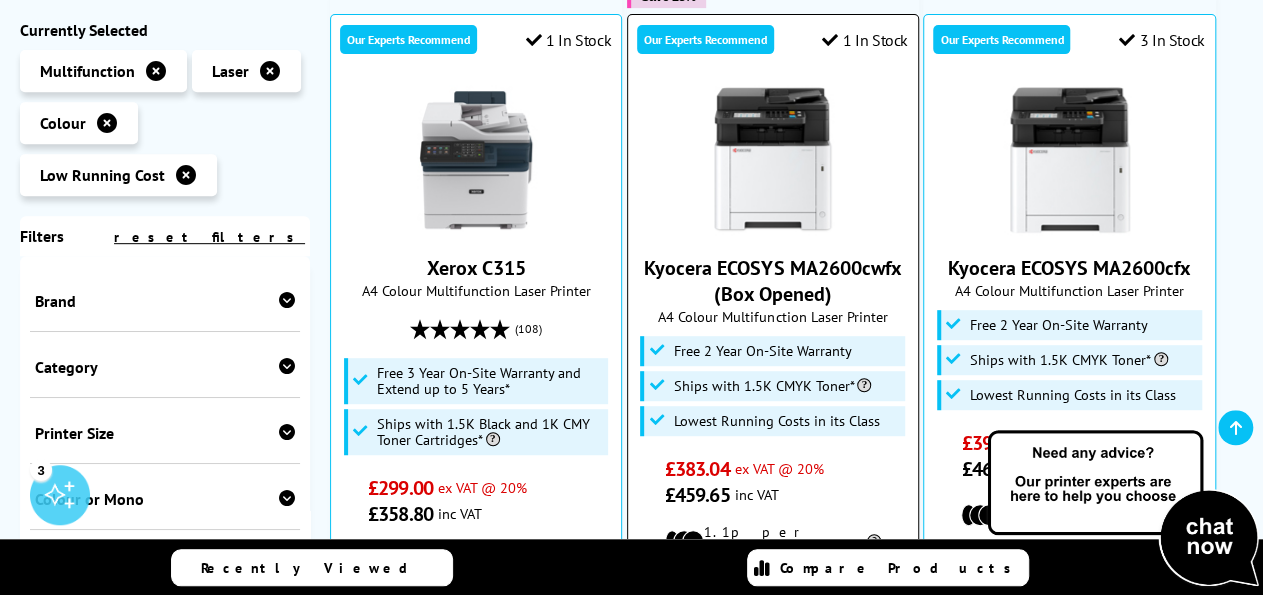scroll, scrollTop: 407, scrollLeft: 0, axis: vertical 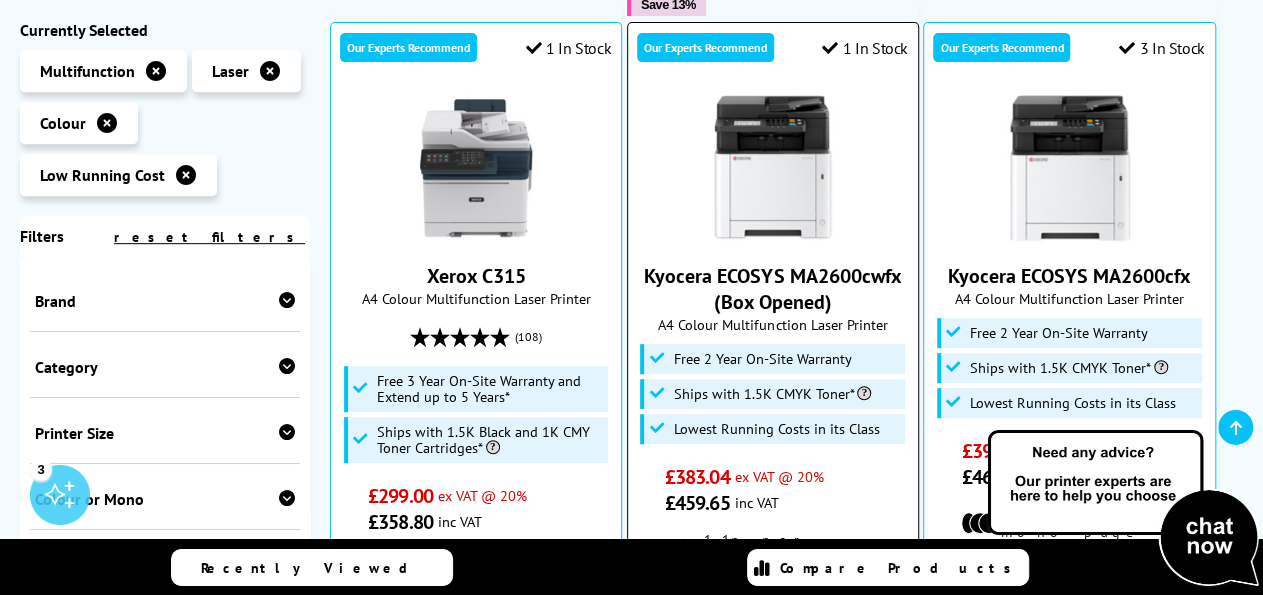 click at bounding box center [773, 168] 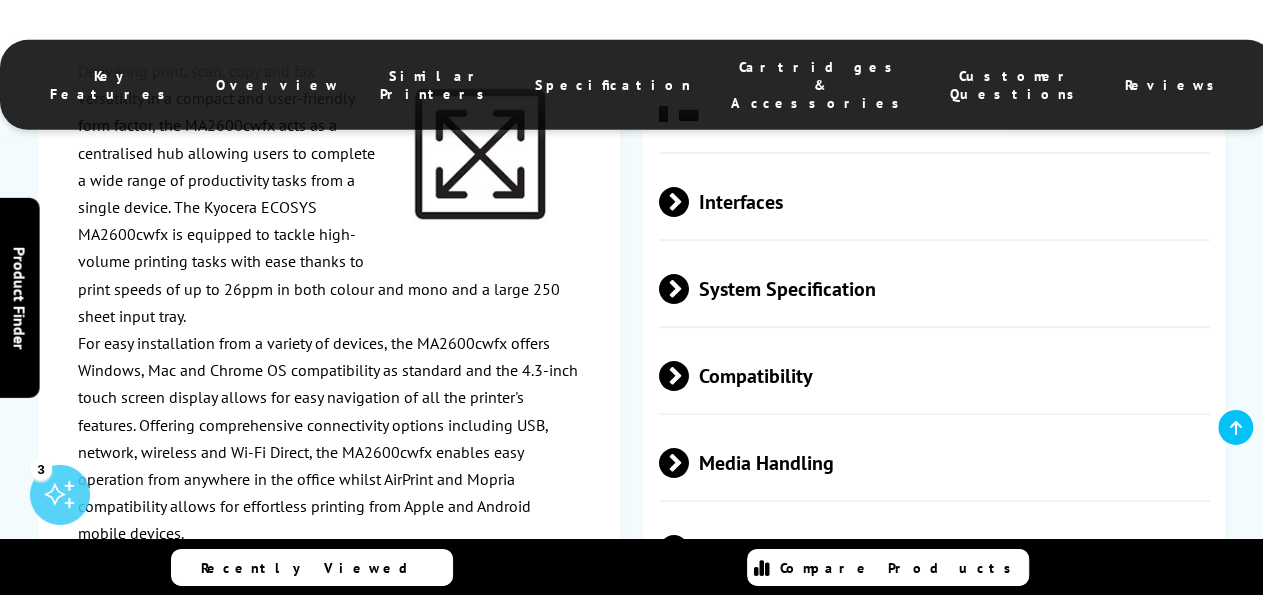 scroll, scrollTop: 3861, scrollLeft: 0, axis: vertical 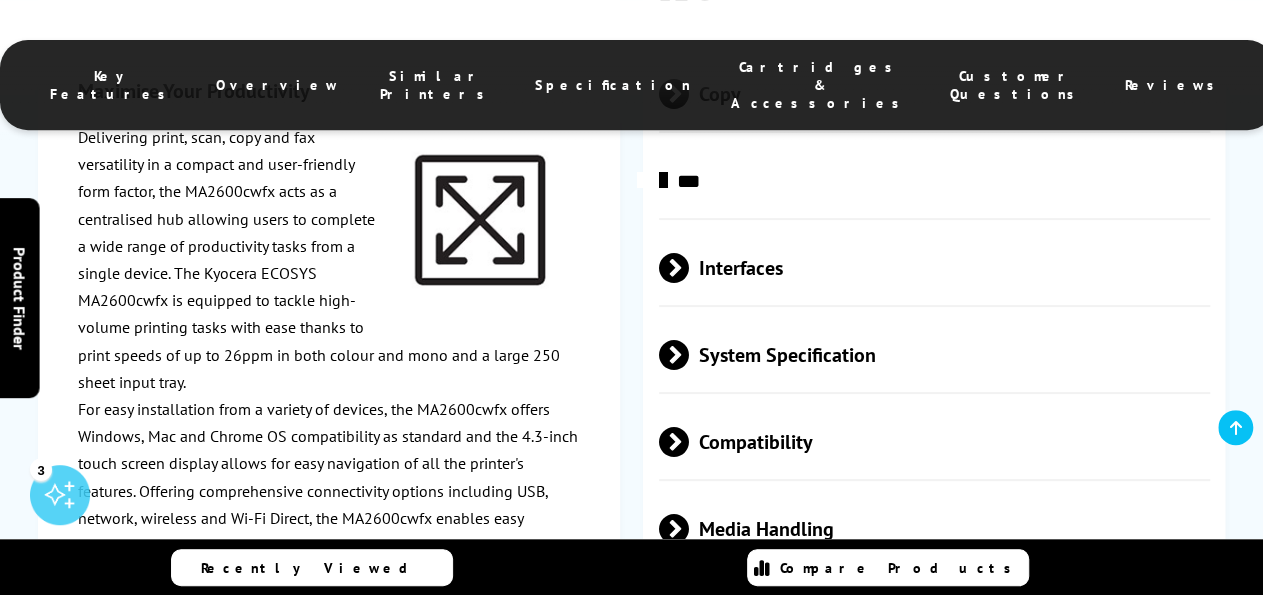 click at bounding box center (689, 877) 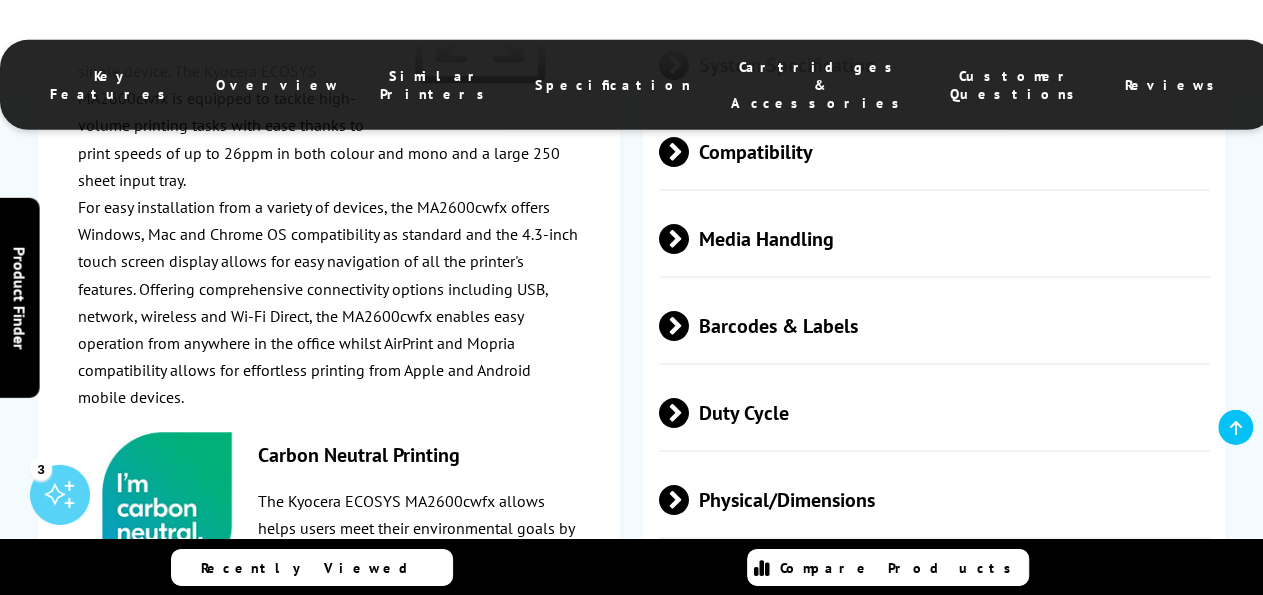 scroll, scrollTop: 4152, scrollLeft: 0, axis: vertical 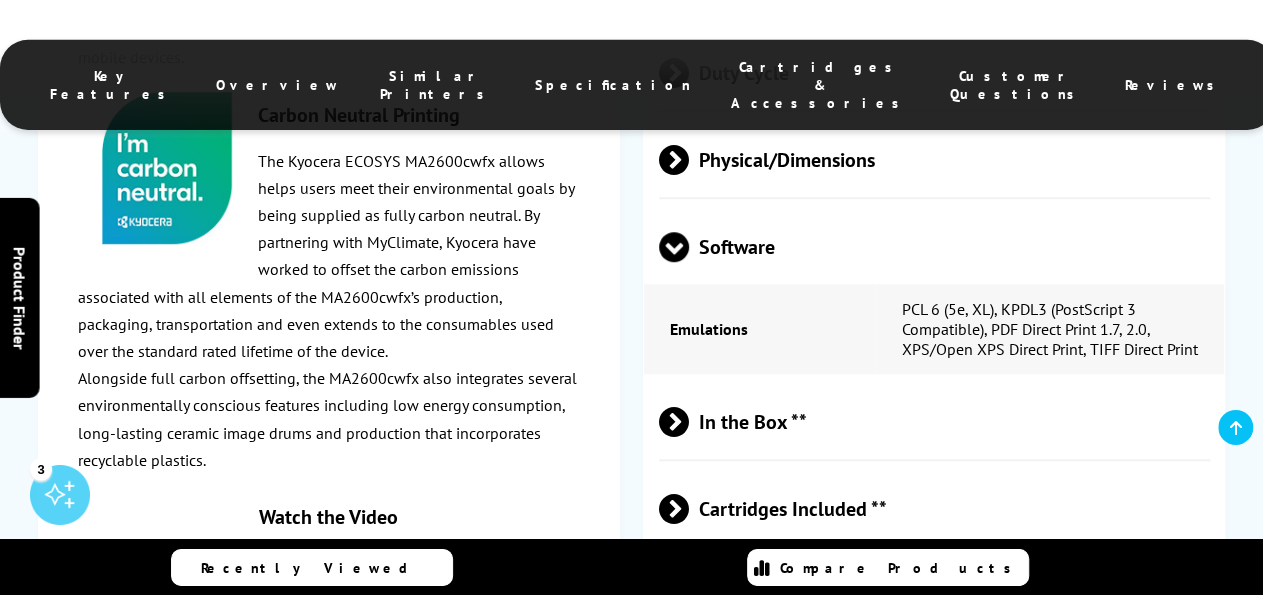 click at bounding box center [329, 716] 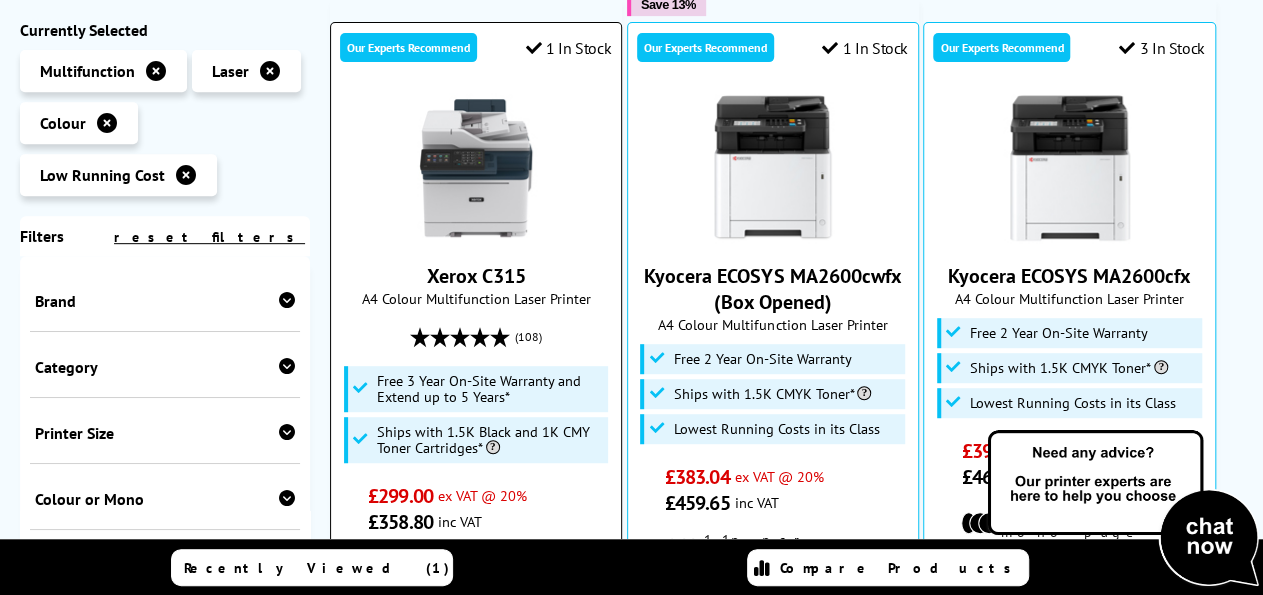 scroll, scrollTop: 407, scrollLeft: 0, axis: vertical 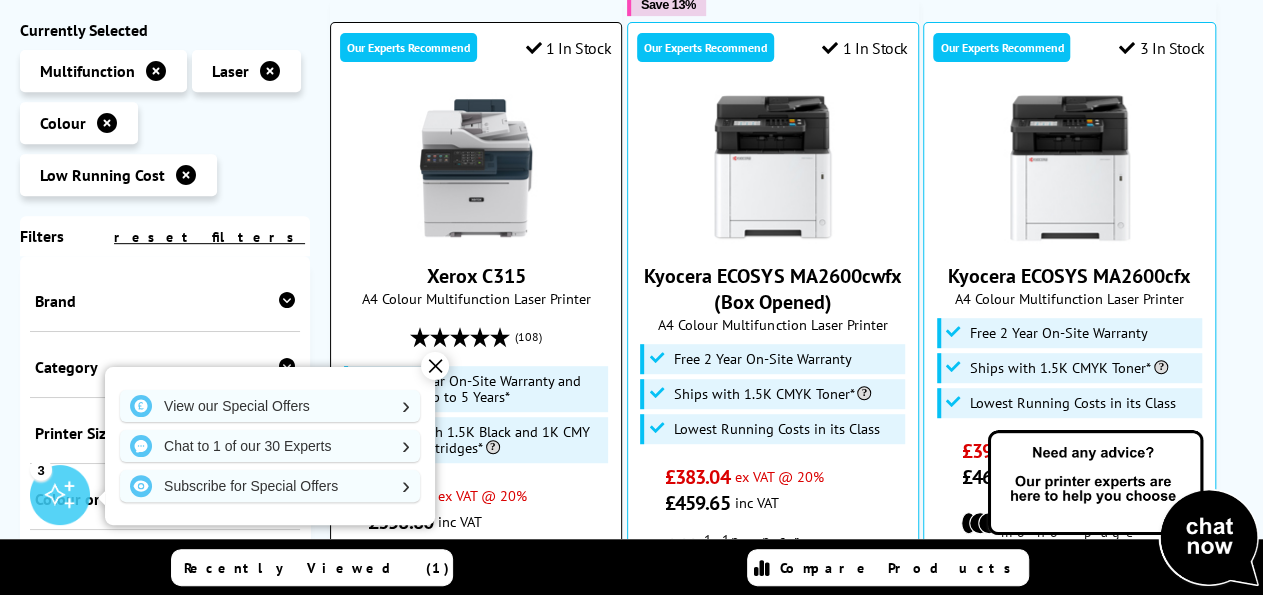 click at bounding box center [476, 168] 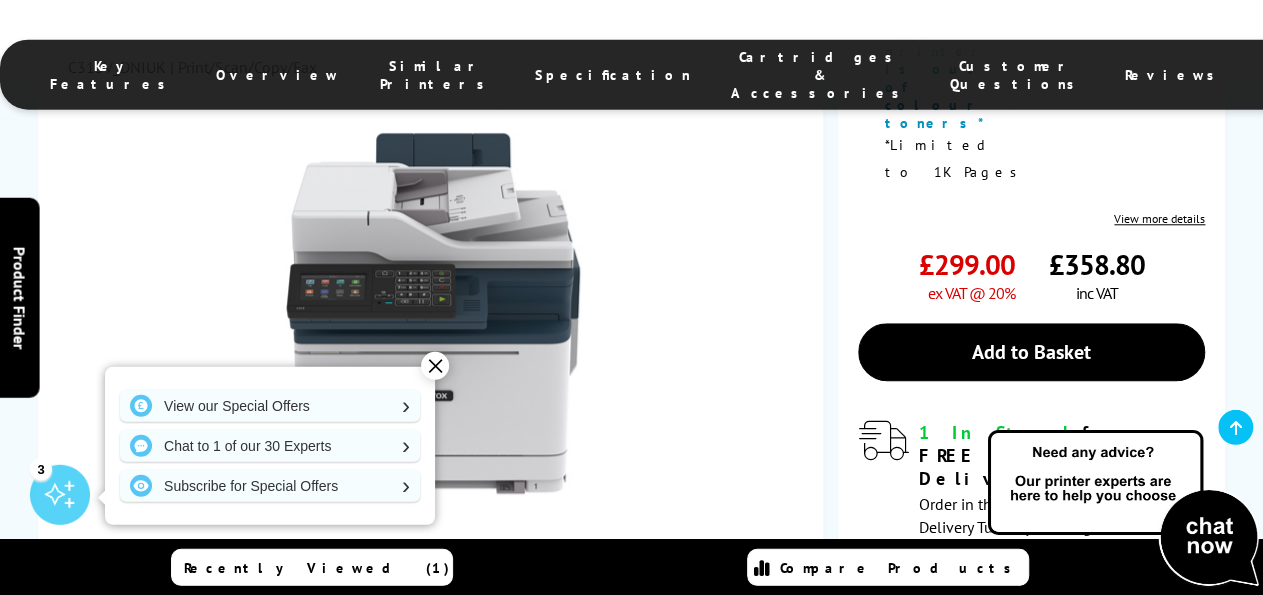 scroll, scrollTop: 844, scrollLeft: 0, axis: vertical 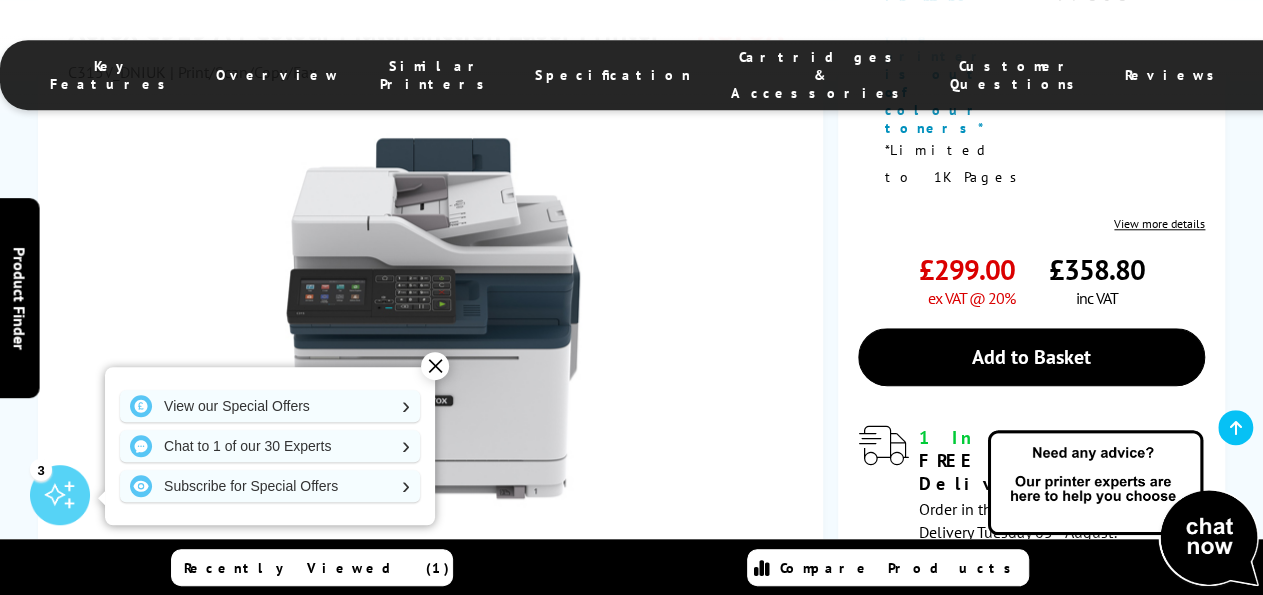click at bounding box center [481, 603] 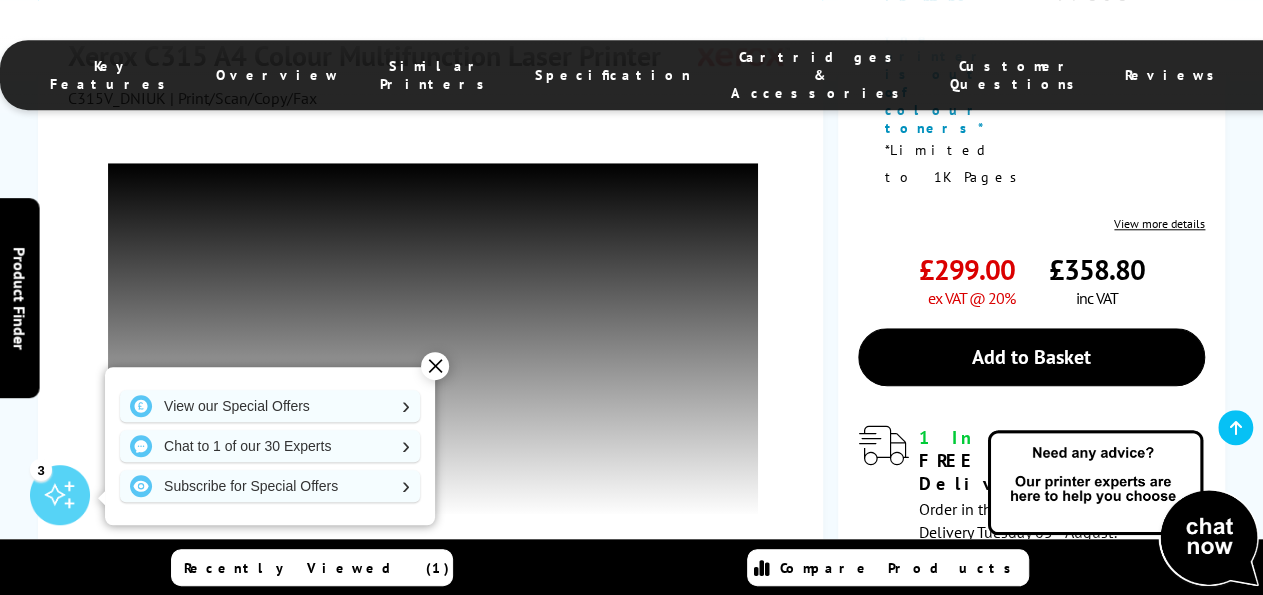 click on "✕" at bounding box center [435, 366] 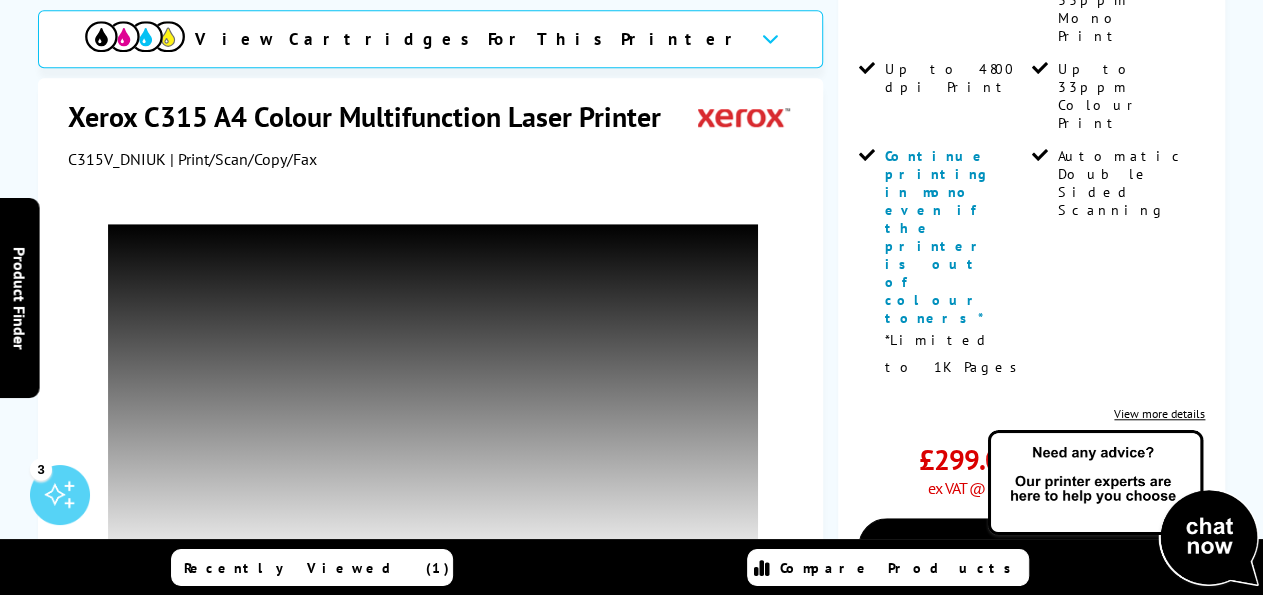 scroll, scrollTop: 0, scrollLeft: 0, axis: both 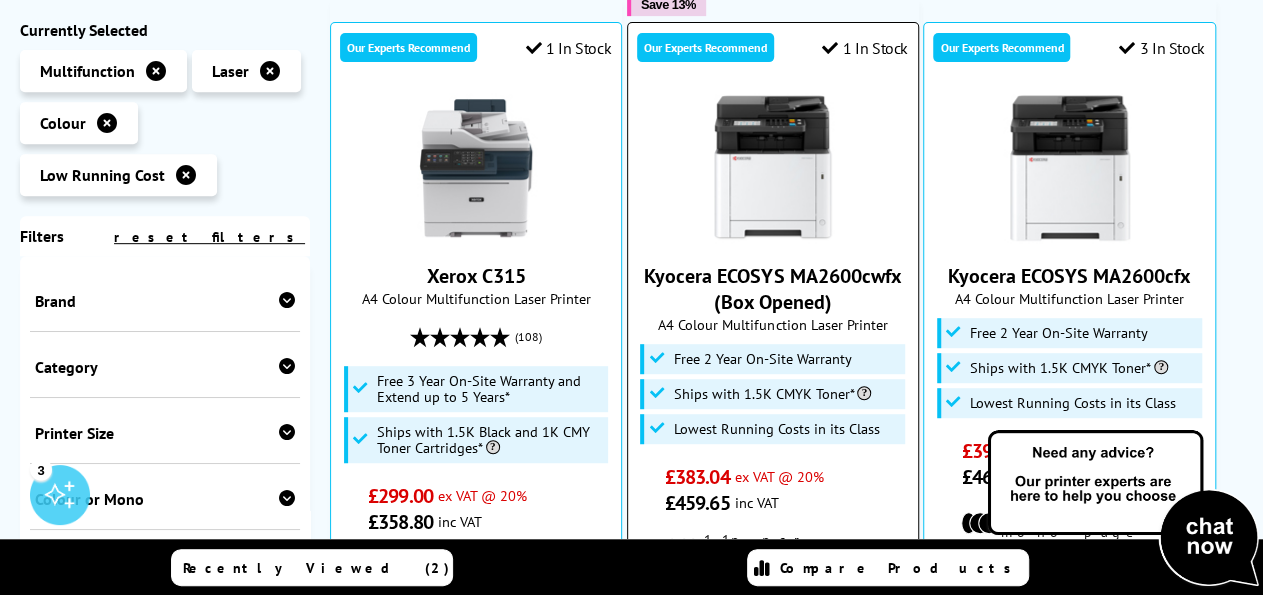 click on "Kyocera ECOSYS MA2600cwfx (Box Opened)
A4 Colour Multifunction Laser Printer
Free 2 Year On-Site Warranty
£383.04" at bounding box center [773, 304] 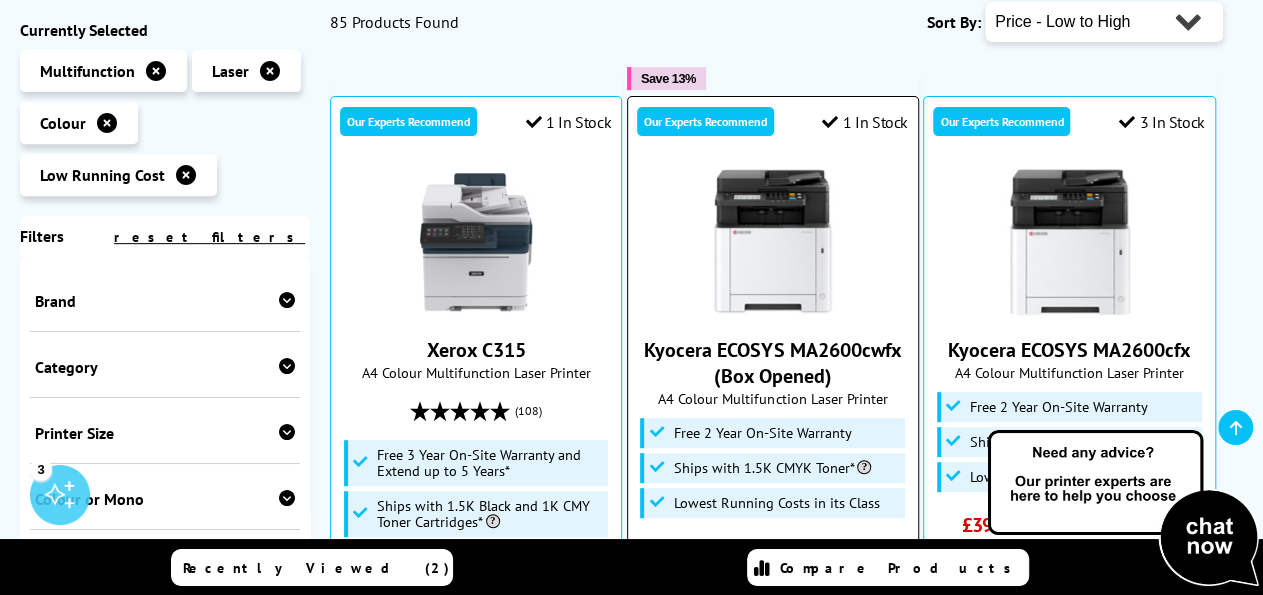 scroll, scrollTop: 0, scrollLeft: 0, axis: both 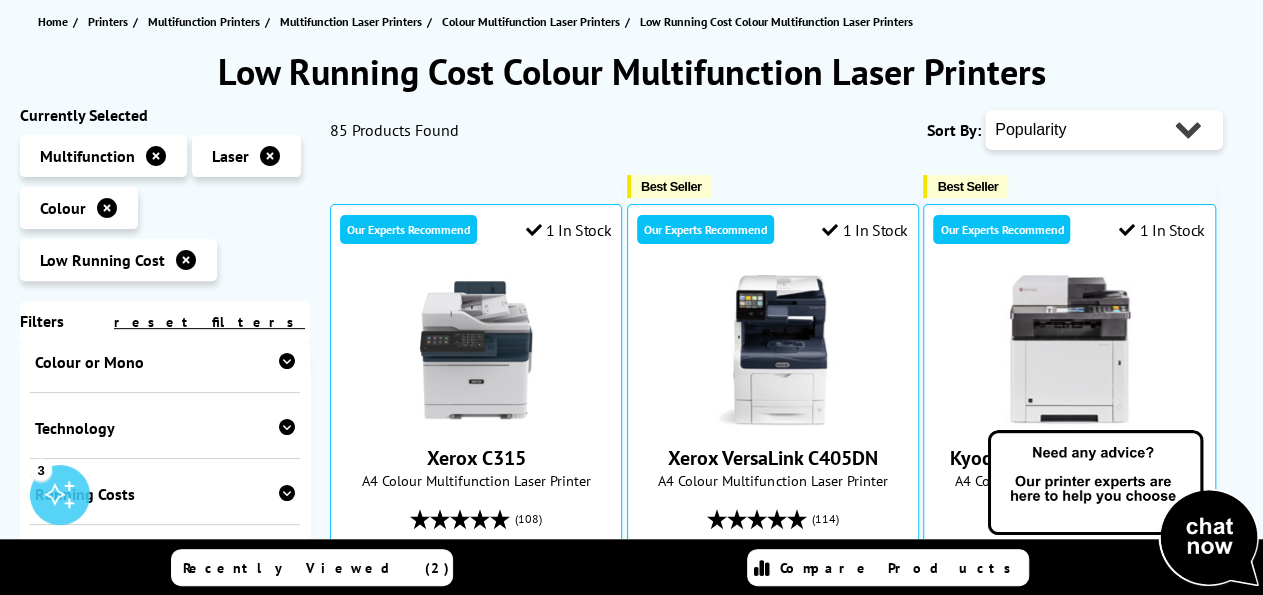 click at bounding box center (270, 156) 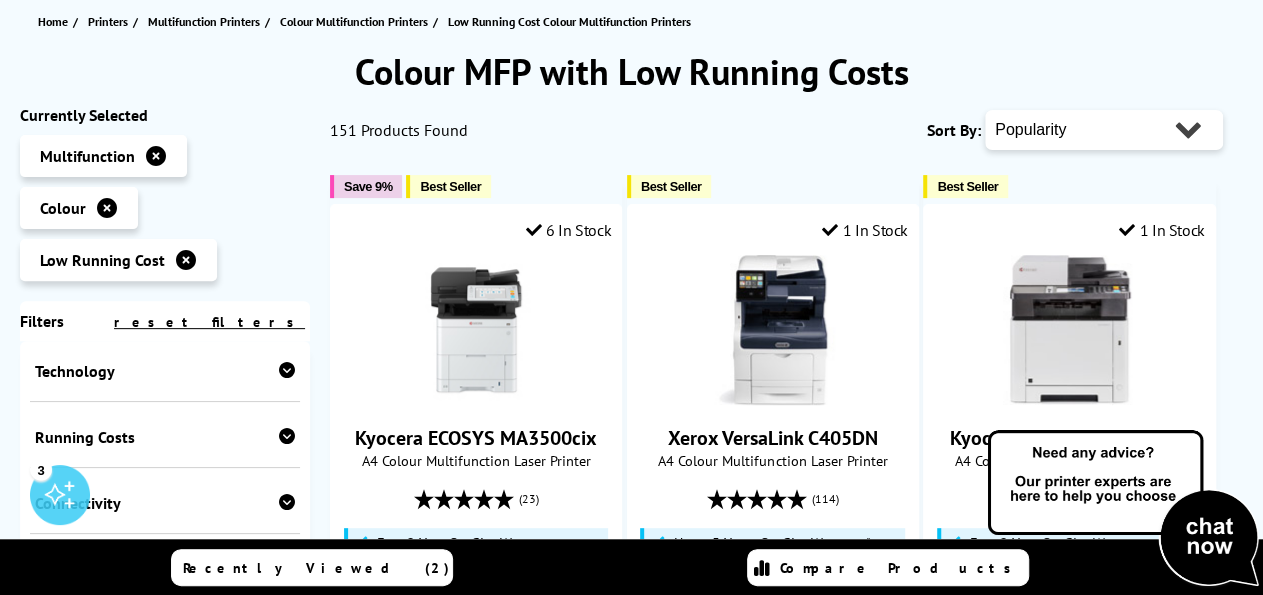 scroll, scrollTop: 294, scrollLeft: 0, axis: vertical 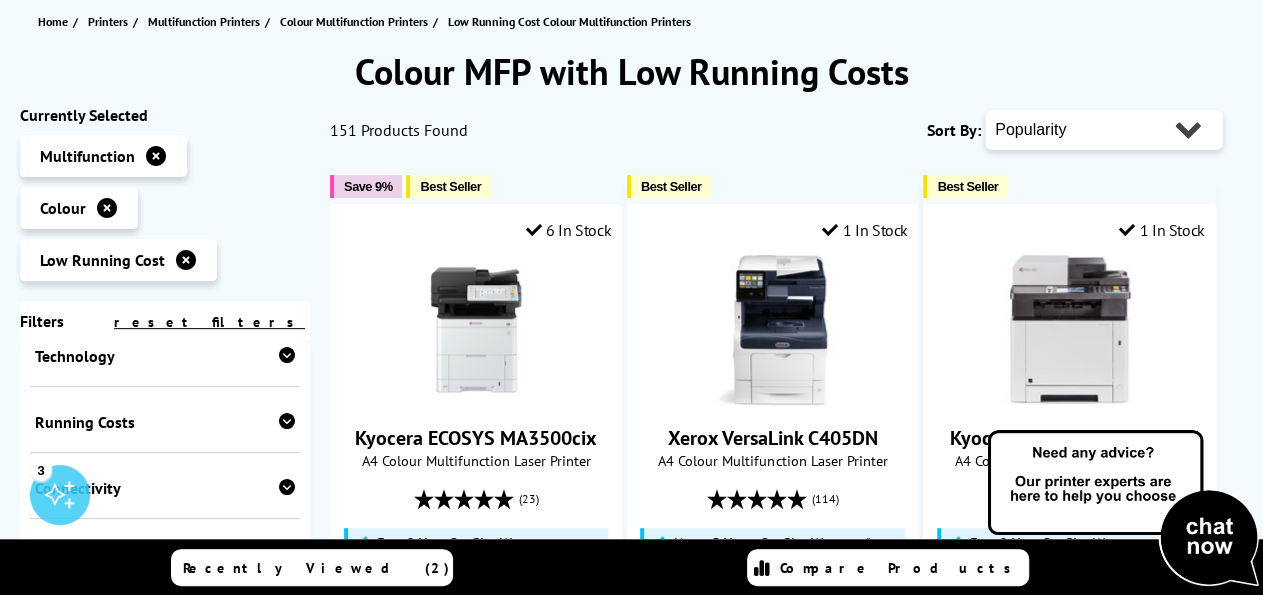 click at bounding box center (287, 355) 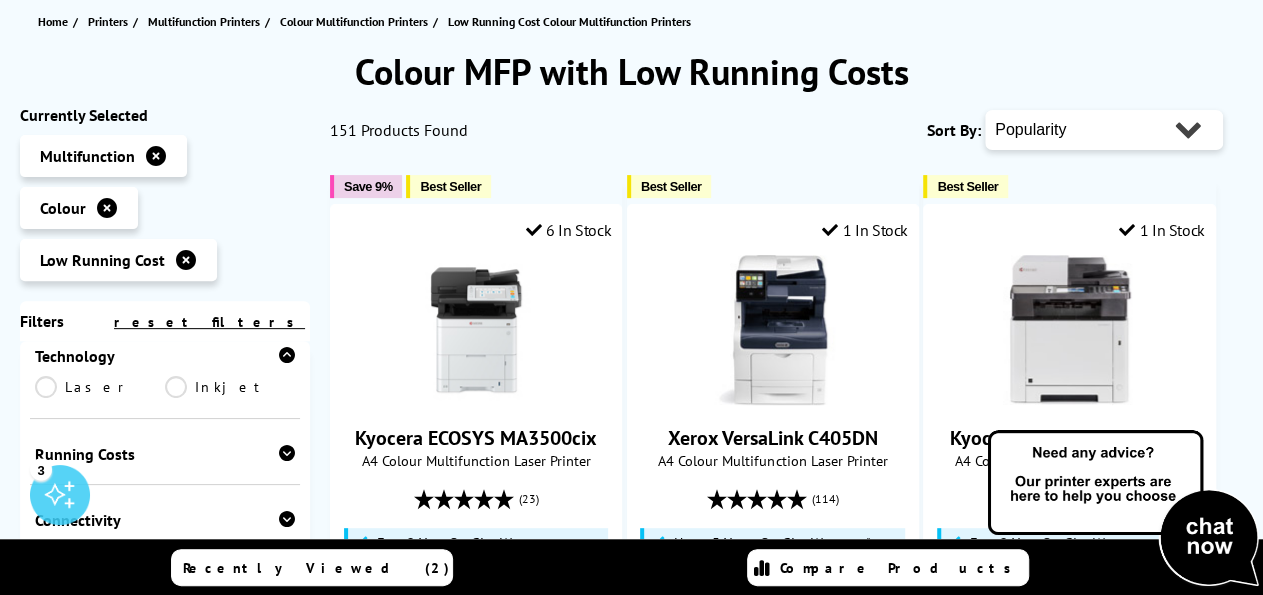 scroll, scrollTop: 293, scrollLeft: 0, axis: vertical 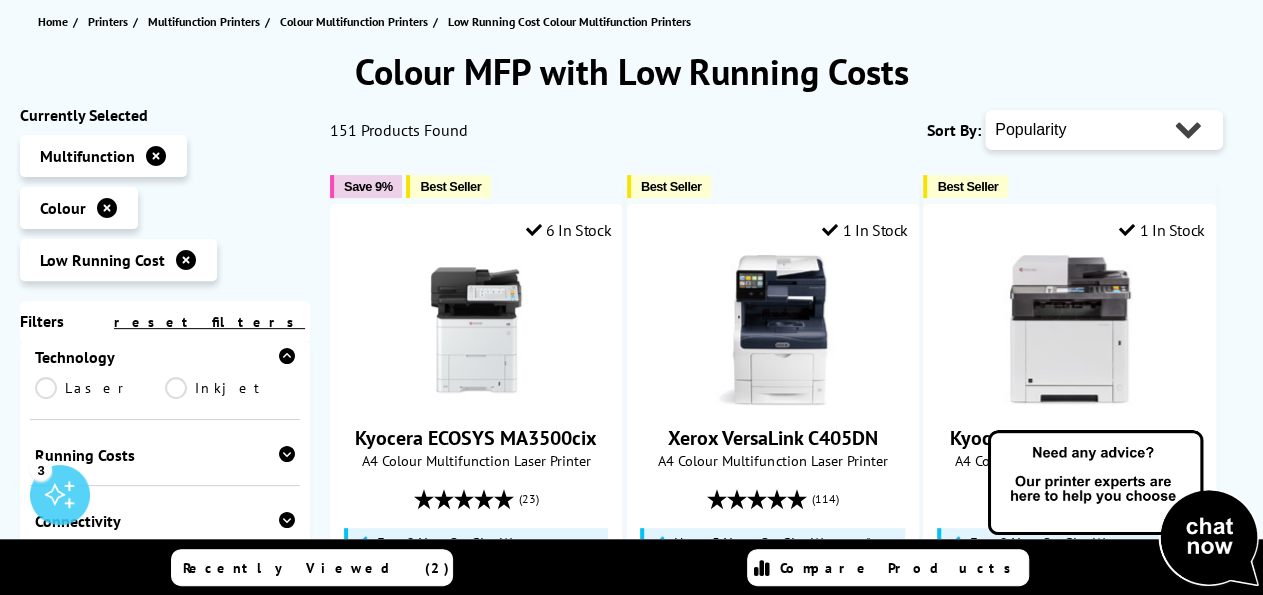 click on "Inkjet" at bounding box center (230, 388) 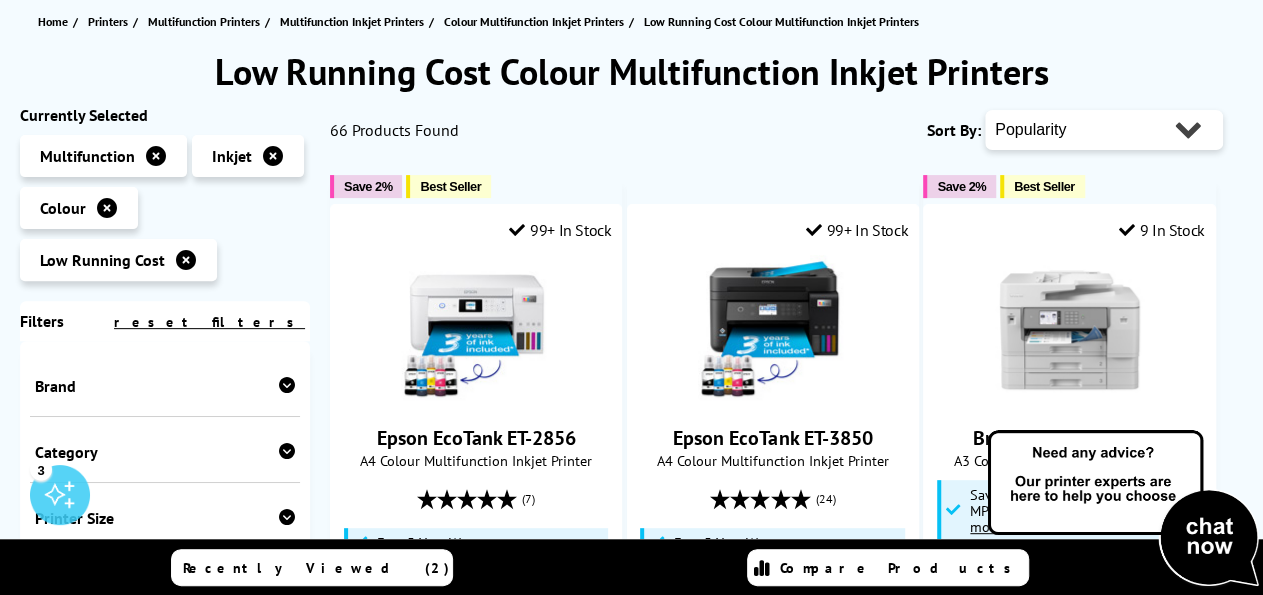 scroll, scrollTop: 293, scrollLeft: 0, axis: vertical 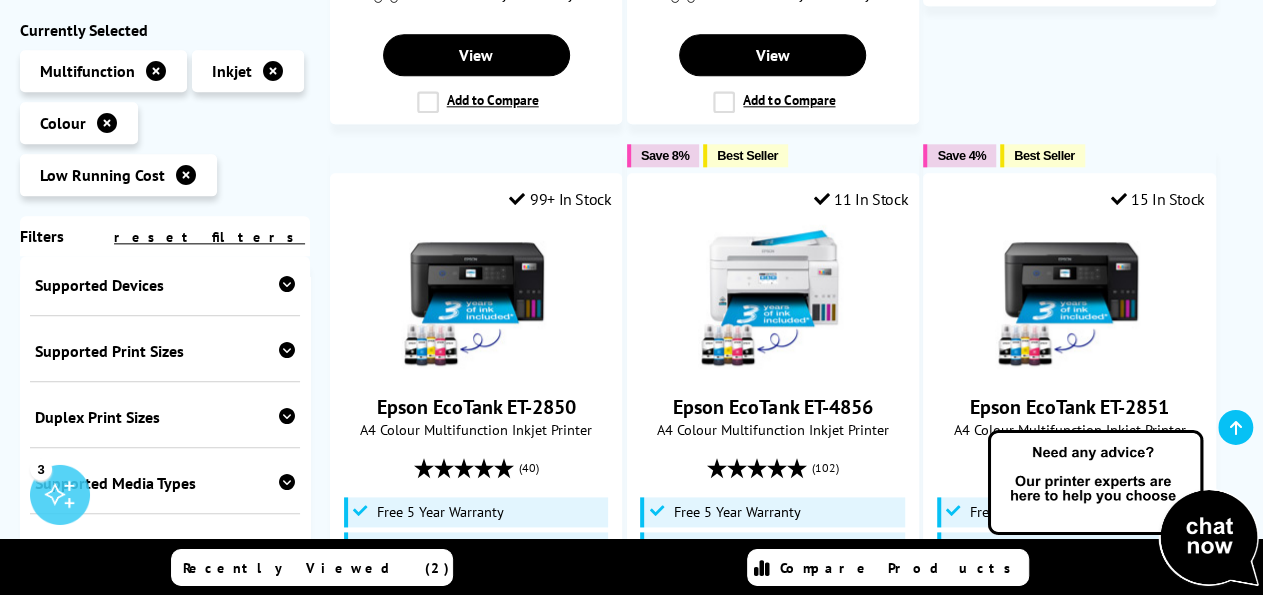 click at bounding box center [287, 350] 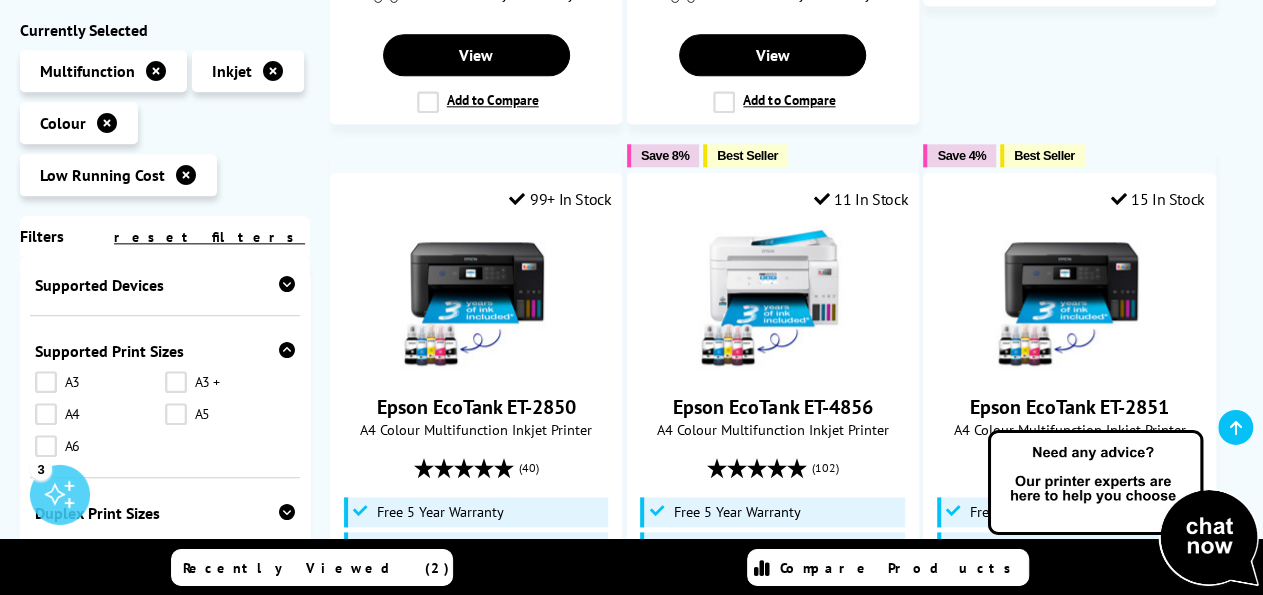 click on "A4" at bounding box center (100, 414) 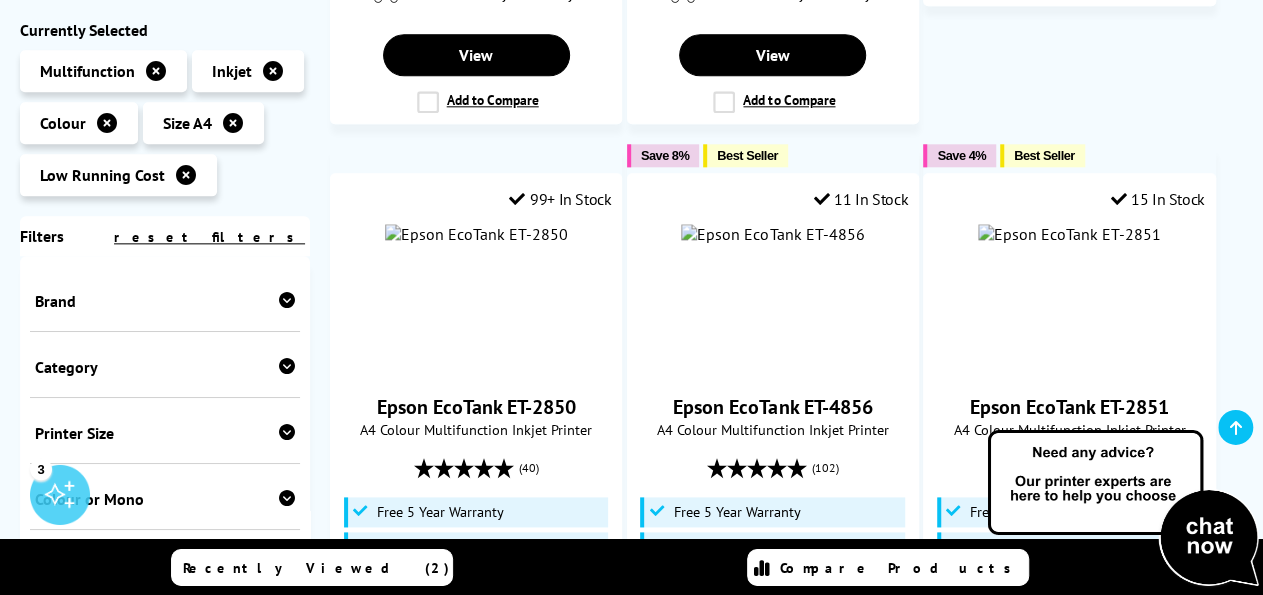 scroll, scrollTop: 742, scrollLeft: 0, axis: vertical 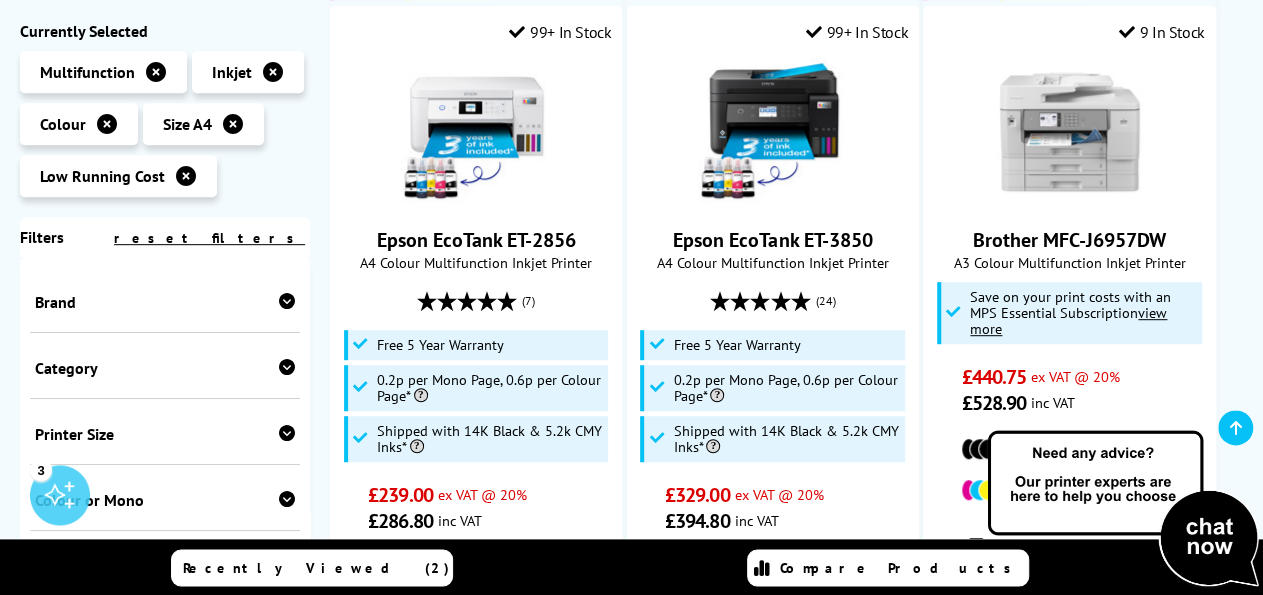 click on "Brand" at bounding box center (165, 299) 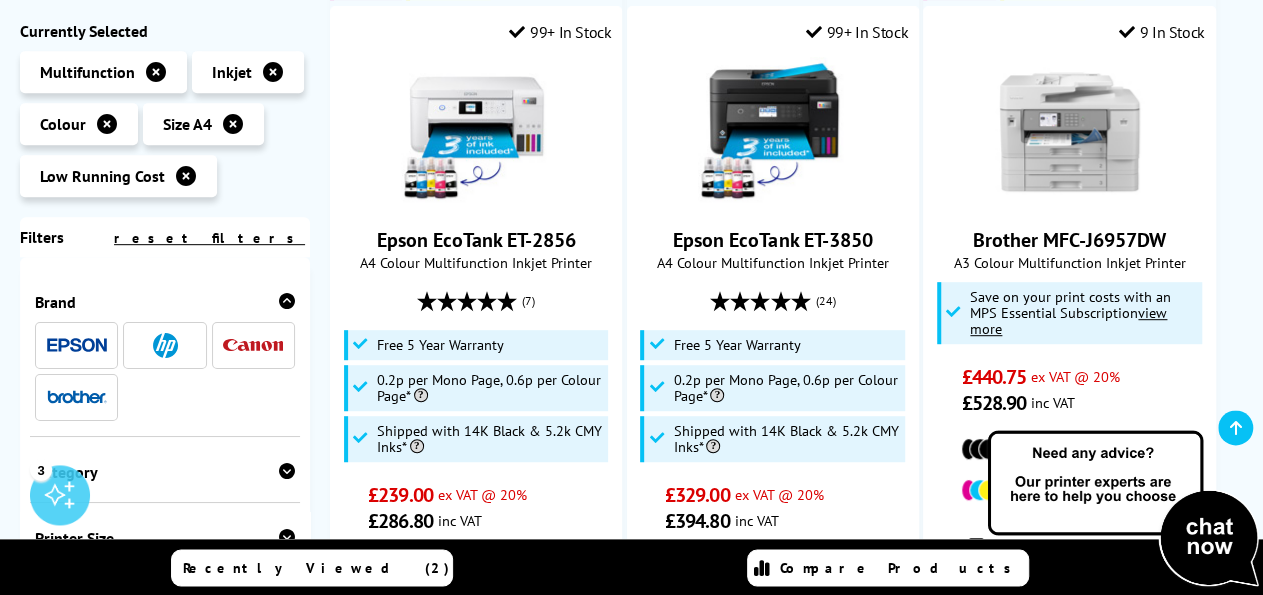 click at bounding box center [287, 300] 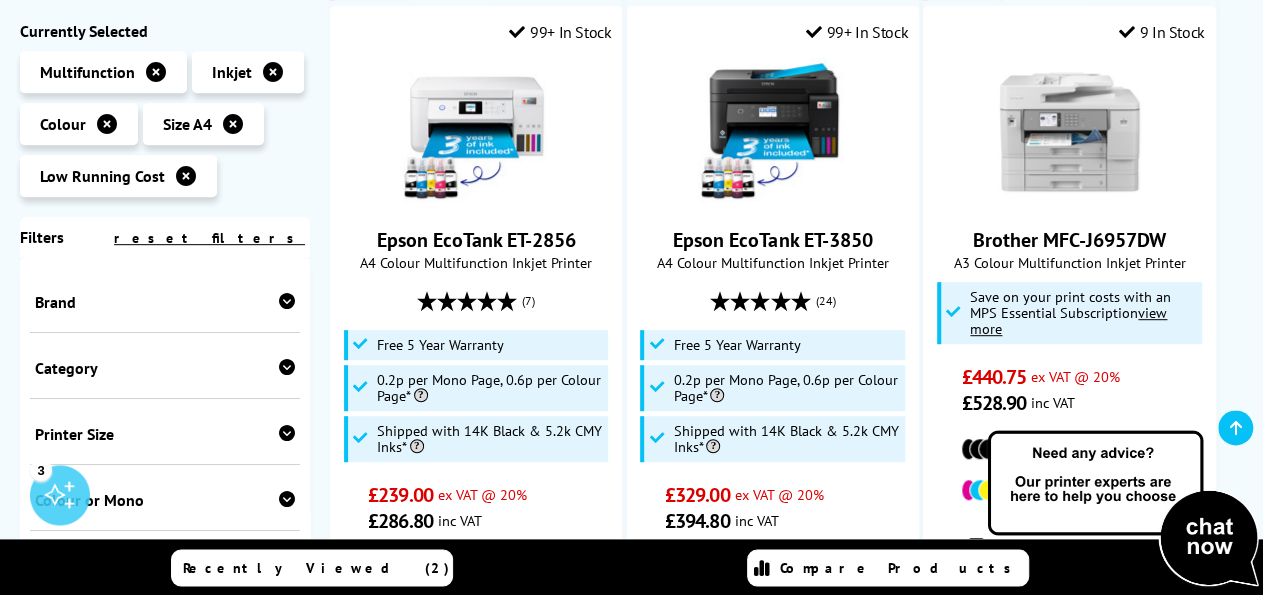 click at bounding box center [287, 300] 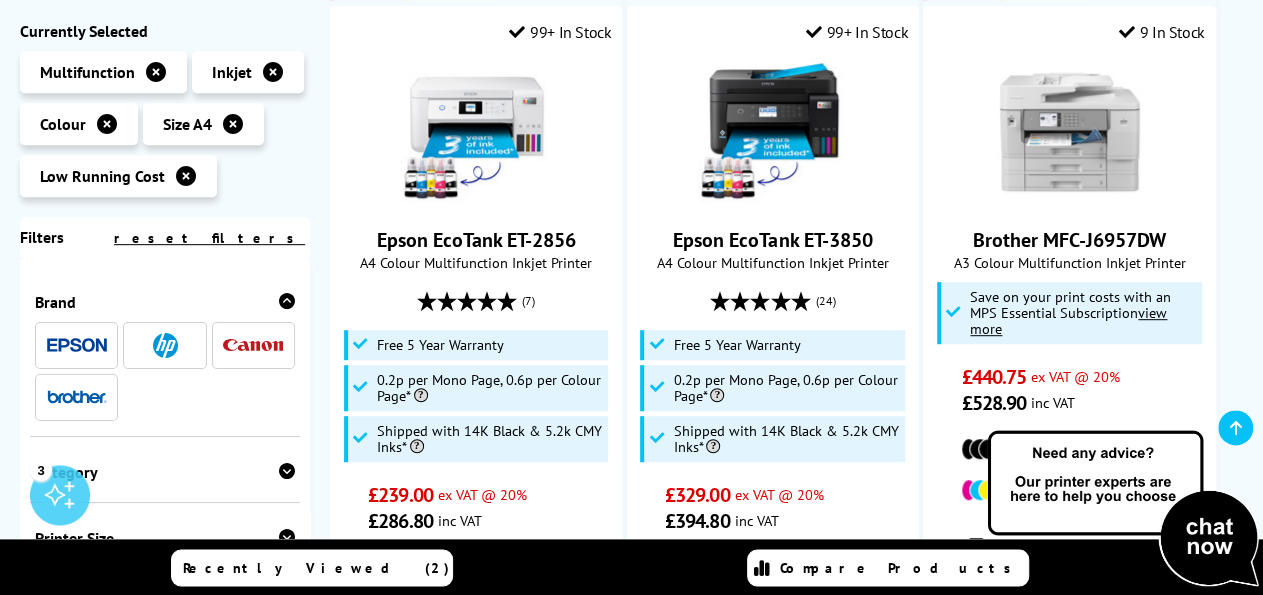 click at bounding box center [287, 300] 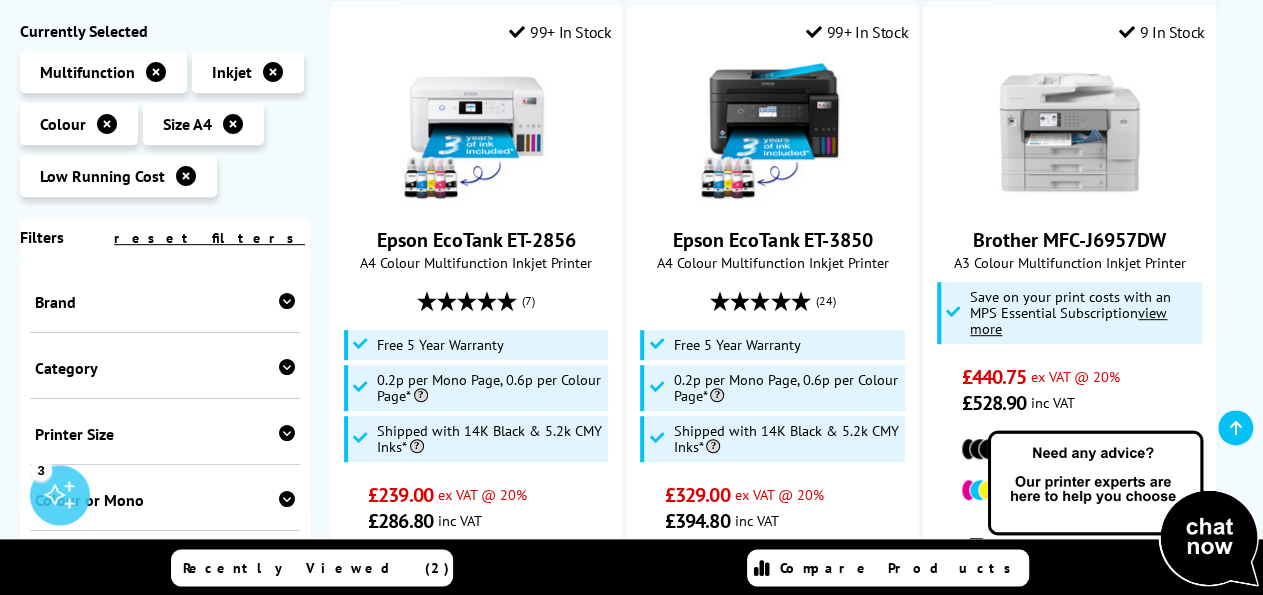 click at bounding box center [287, 300] 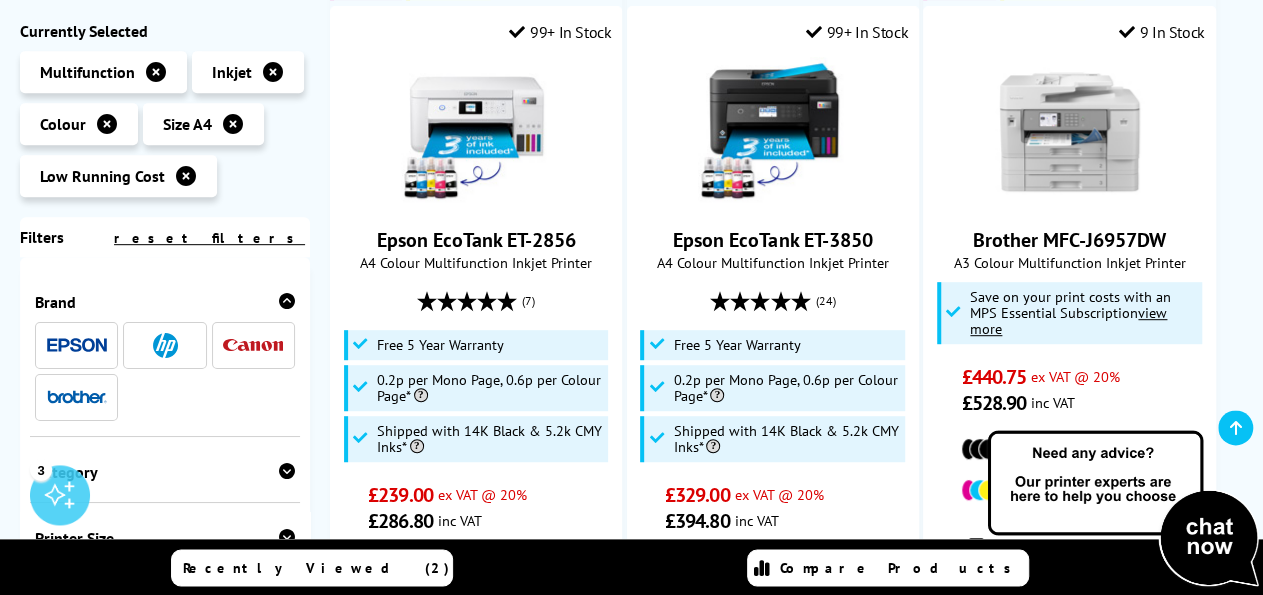 click at bounding box center (253, 344) 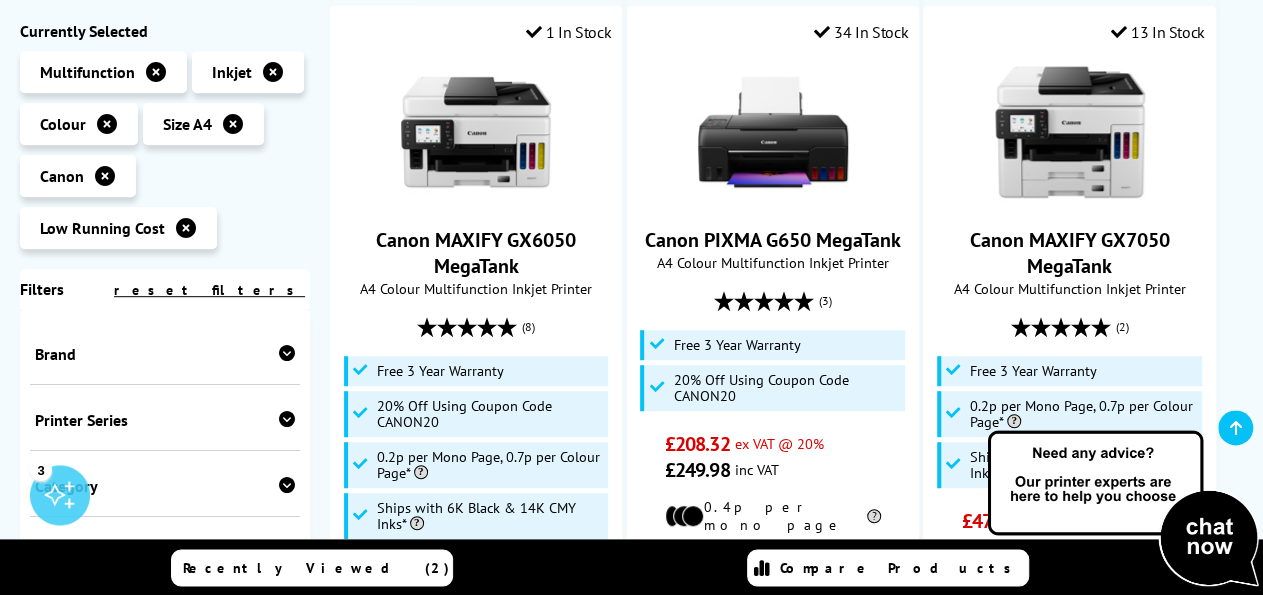 click at bounding box center (287, 352) 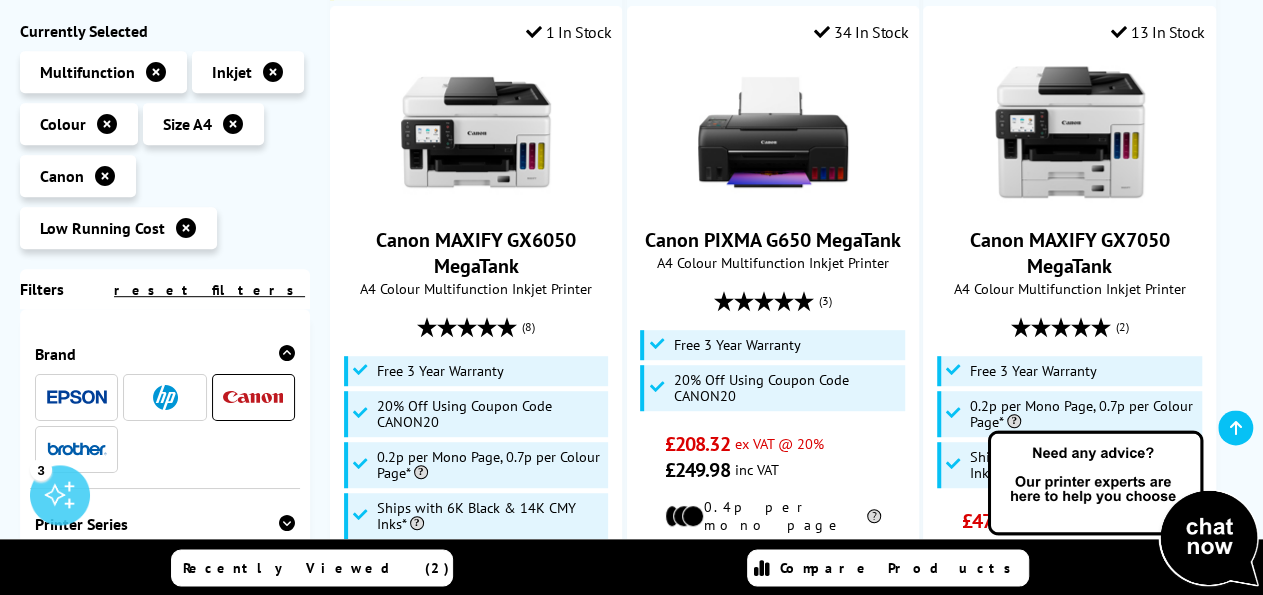 click at bounding box center (77, 448) 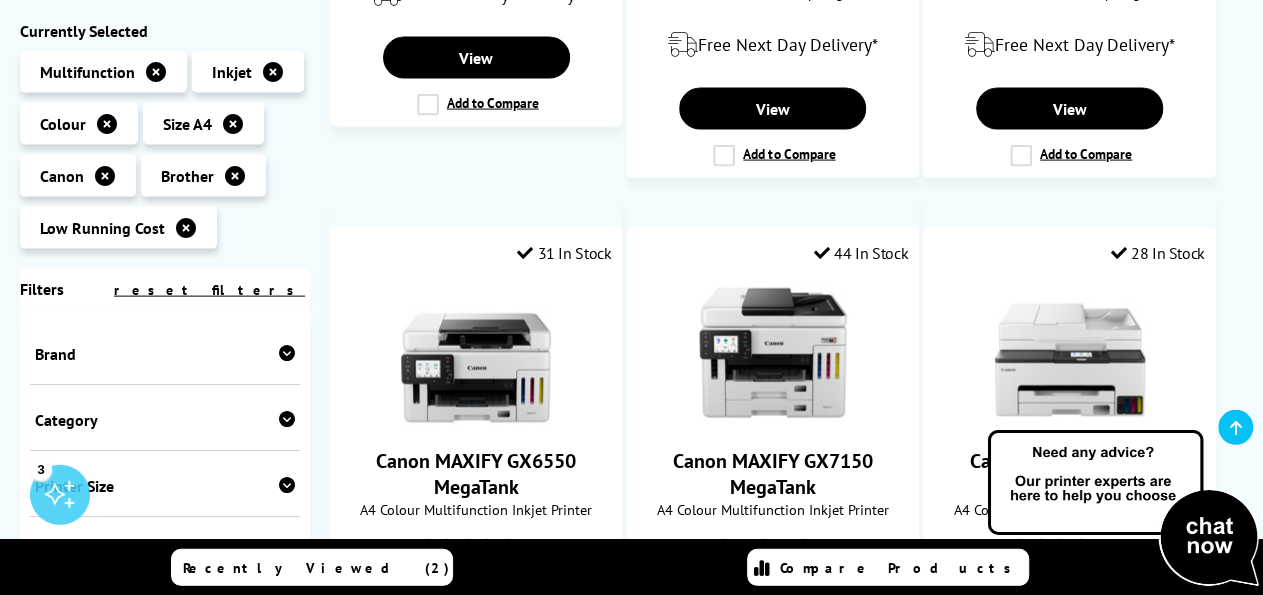 scroll, scrollTop: 2113, scrollLeft: 0, axis: vertical 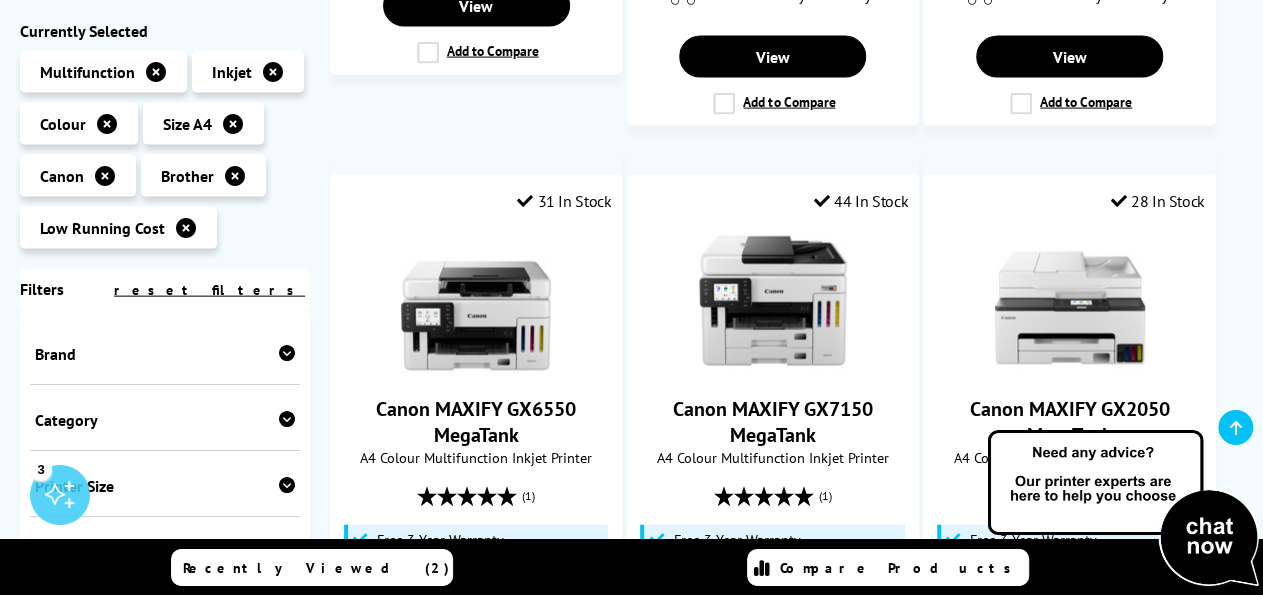click at bounding box center [186, 227] 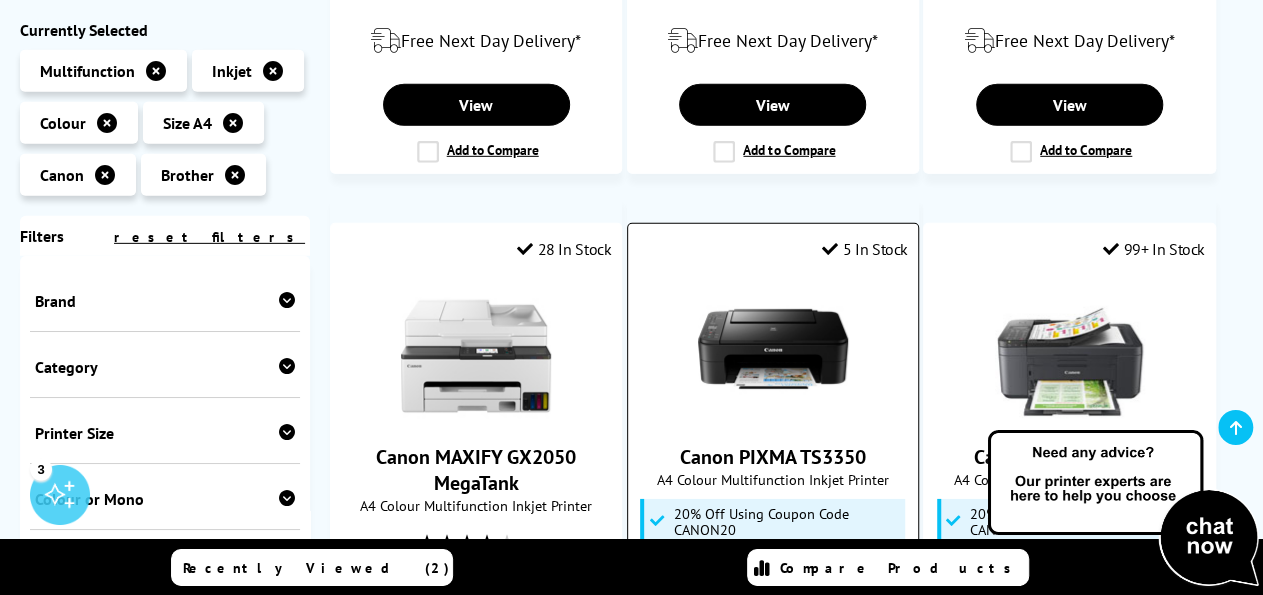 scroll, scrollTop: 2955, scrollLeft: 0, axis: vertical 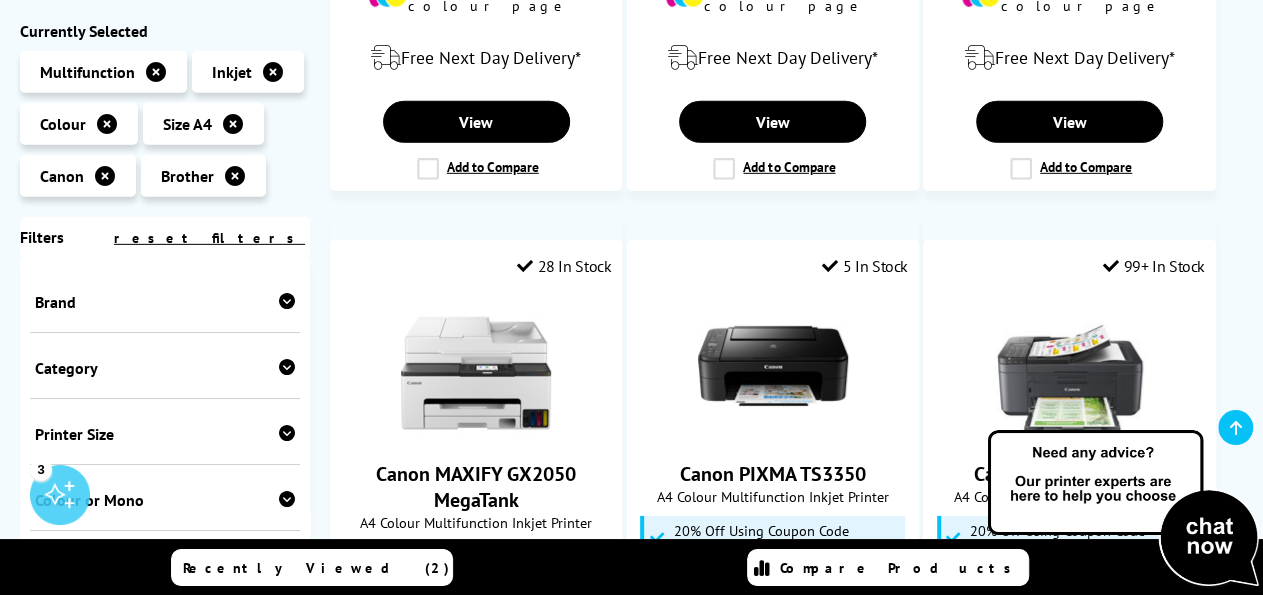 click at bounding box center [105, 175] 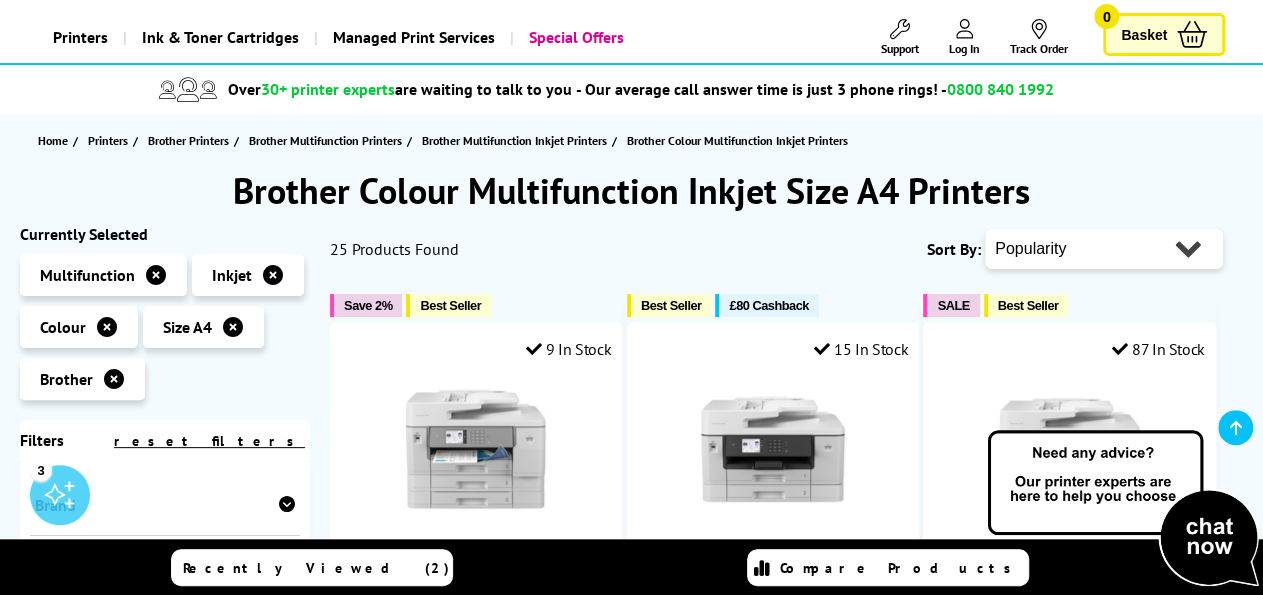 scroll, scrollTop: 109, scrollLeft: 0, axis: vertical 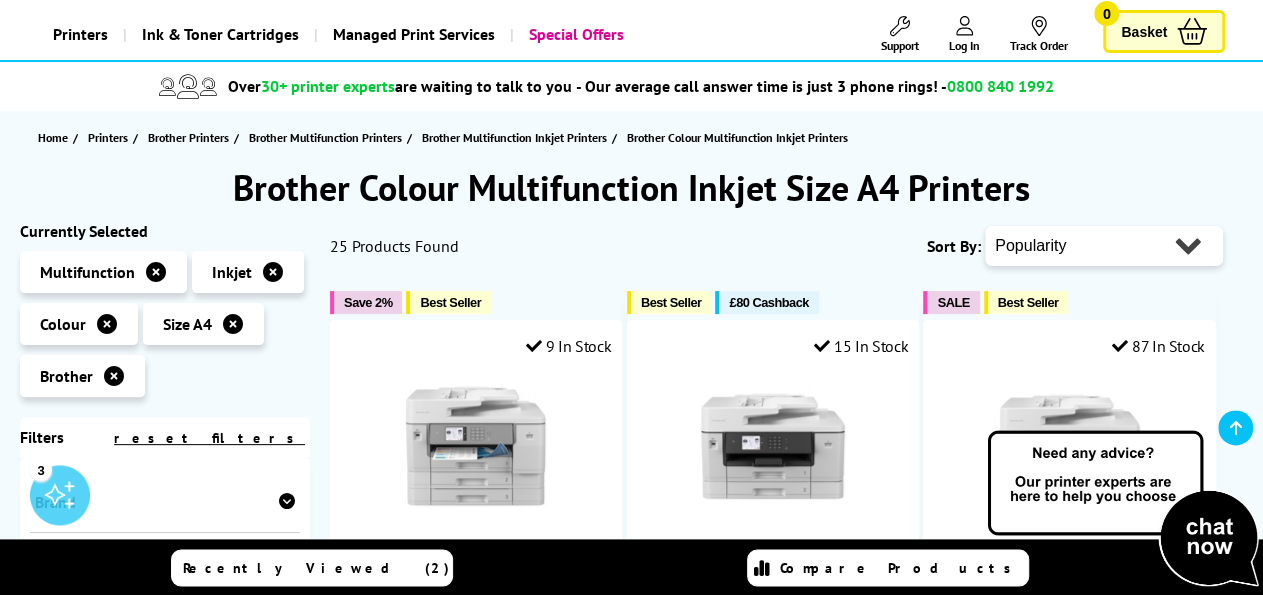 click on "Popularity
Rating
Price - Low to High
Price - High to Low
Running Costs - Low to High
Size - Small to Large" at bounding box center [1104, 246] 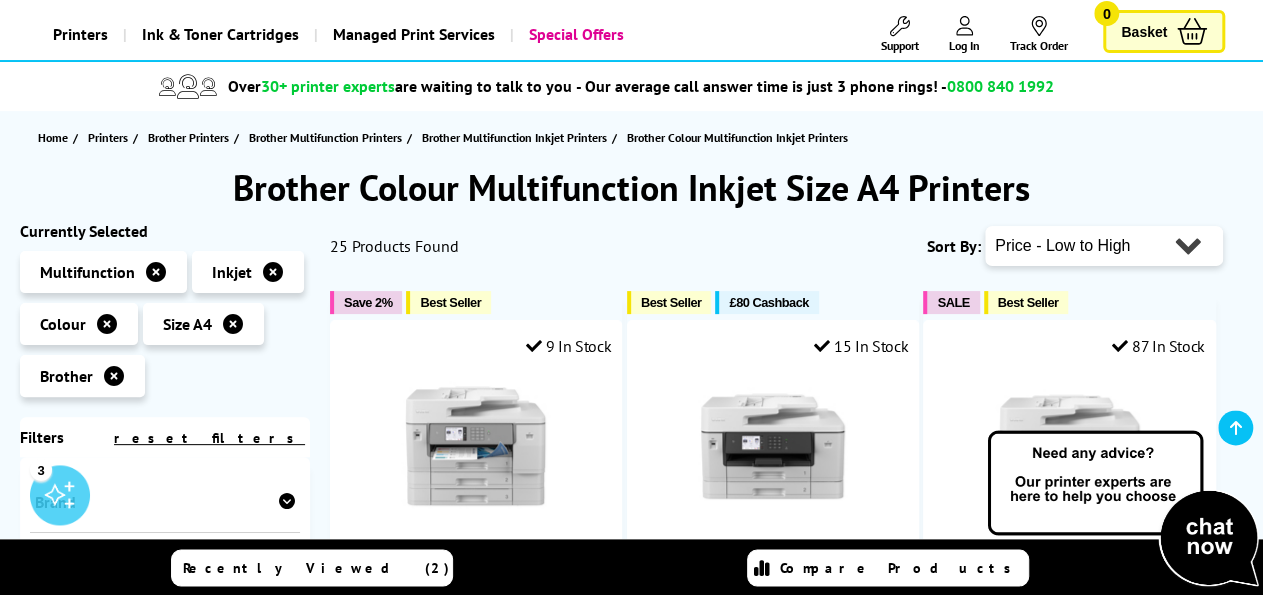 click on "Price - Low to High" at bounding box center [0, 0] 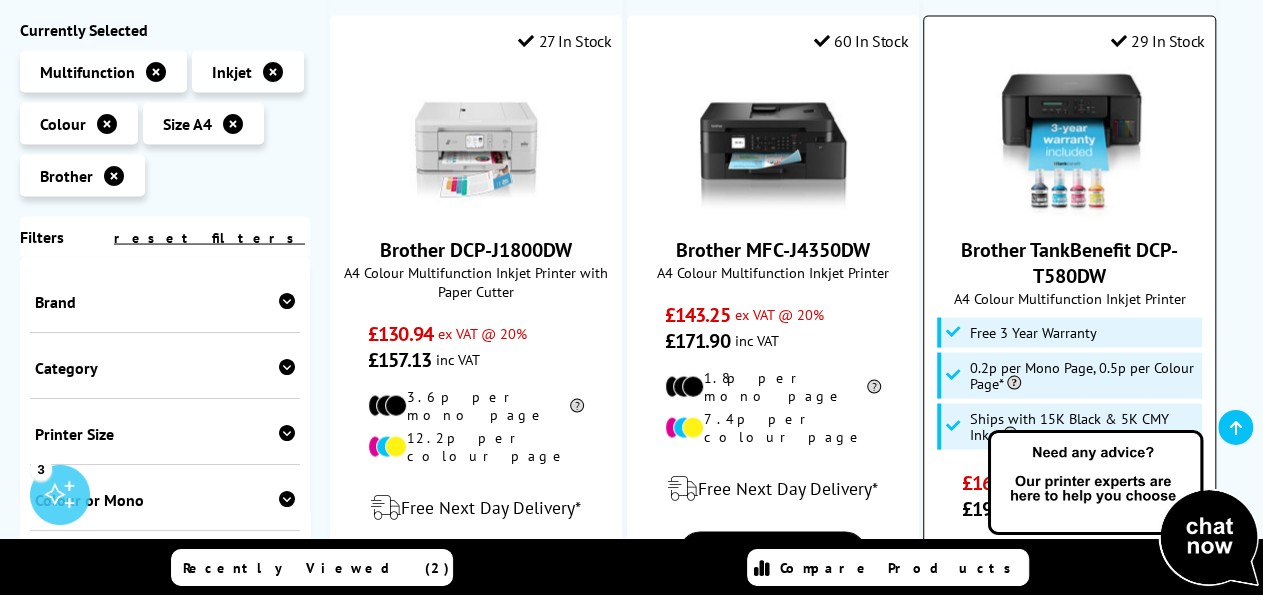 scroll, scrollTop: 1809, scrollLeft: 0, axis: vertical 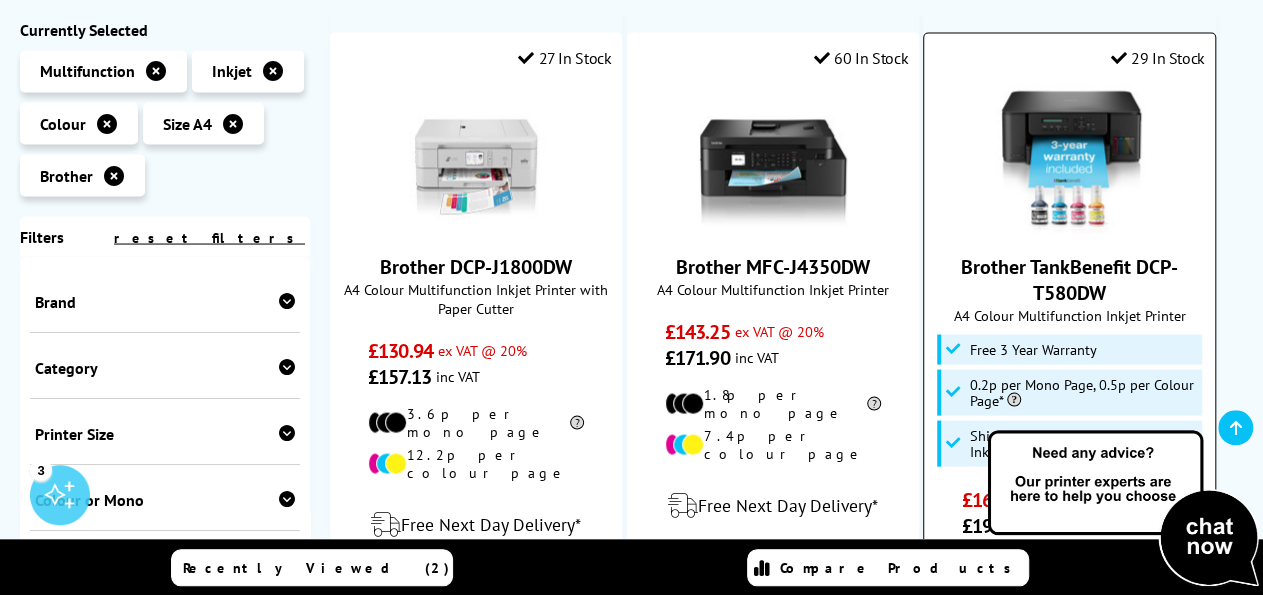 click on "Brother TankBenefit DCP-T580DW" at bounding box center (1069, 279) 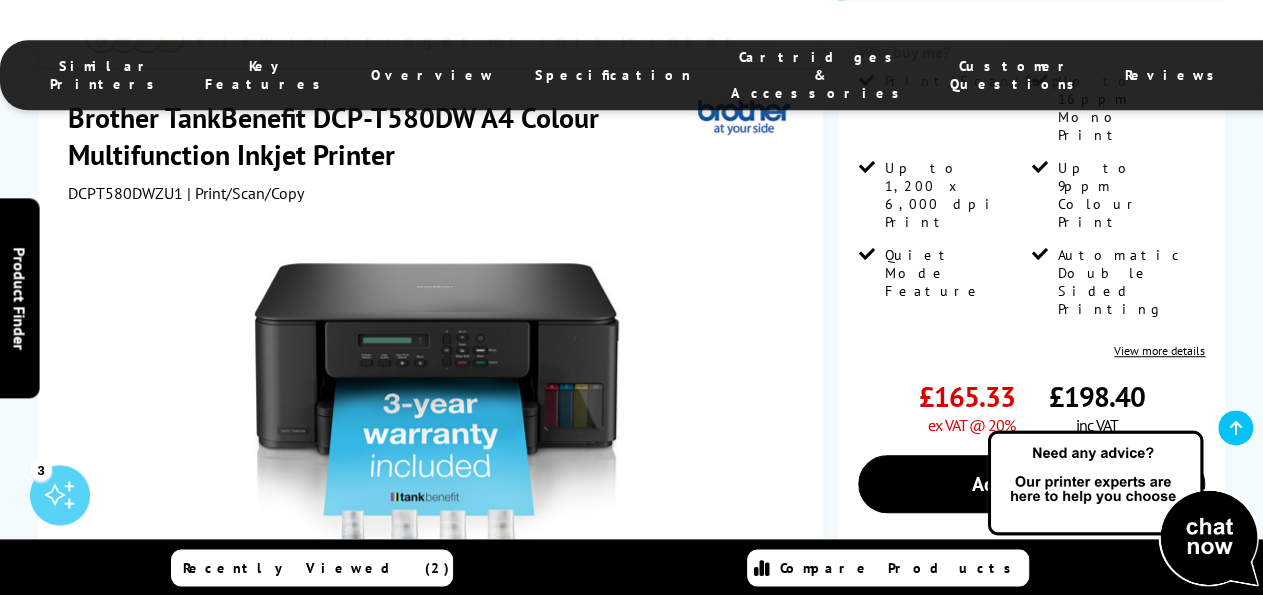 scroll, scrollTop: 846, scrollLeft: 0, axis: vertical 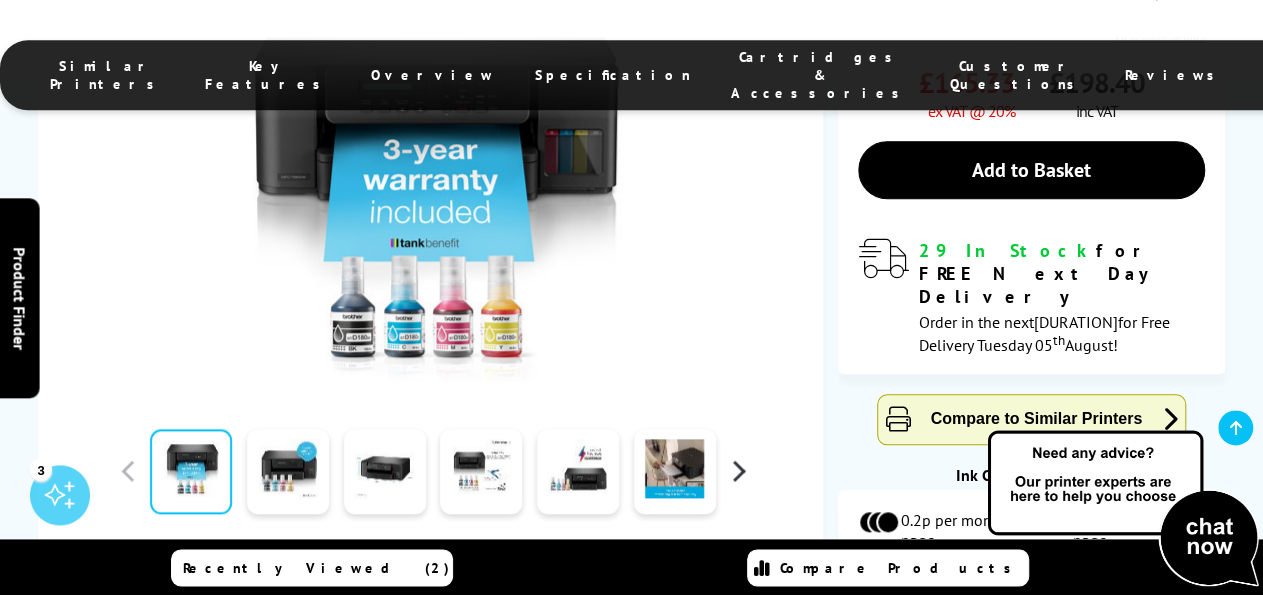 click at bounding box center (738, 471) 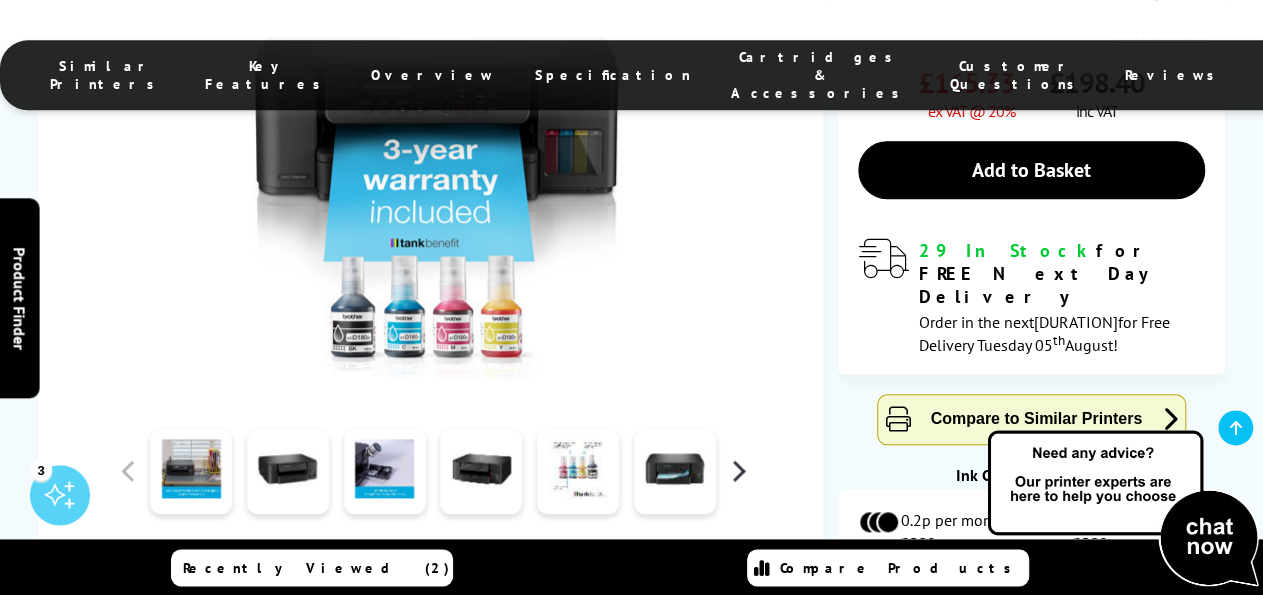 click at bounding box center [738, 471] 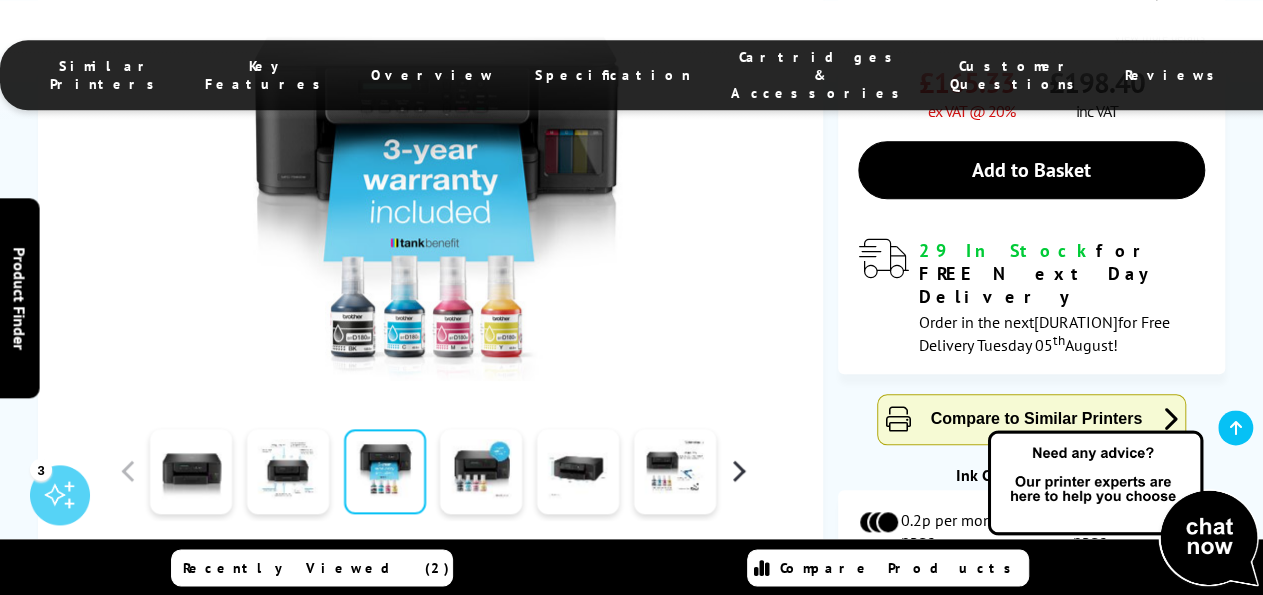 click at bounding box center (738, 471) 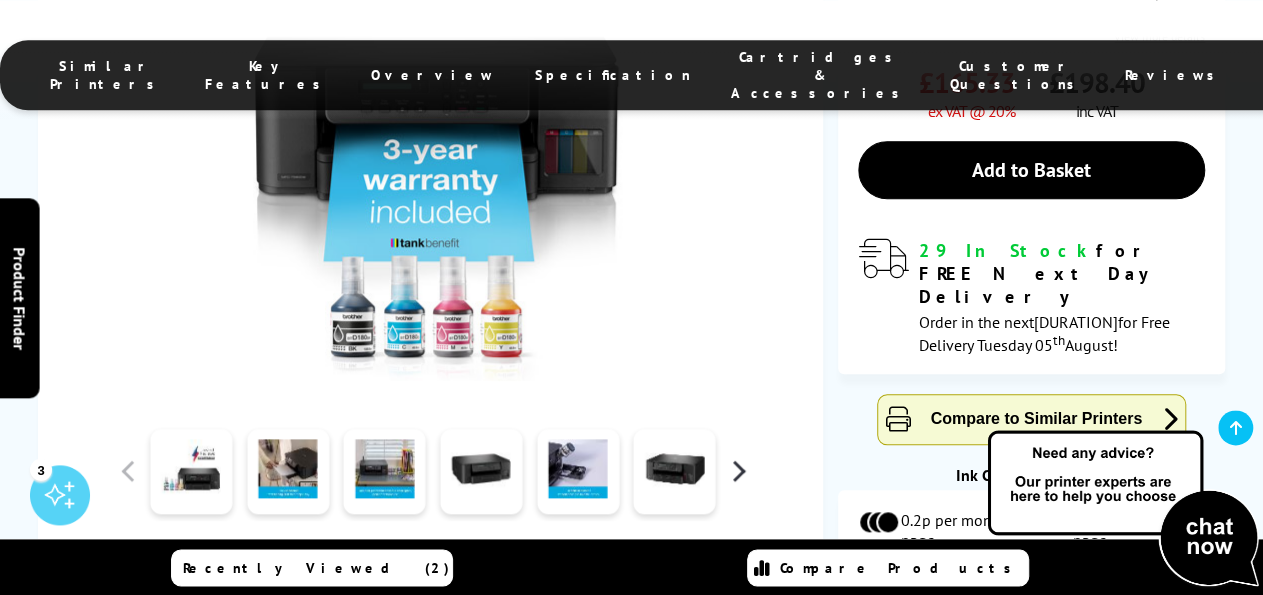 click at bounding box center (738, 471) 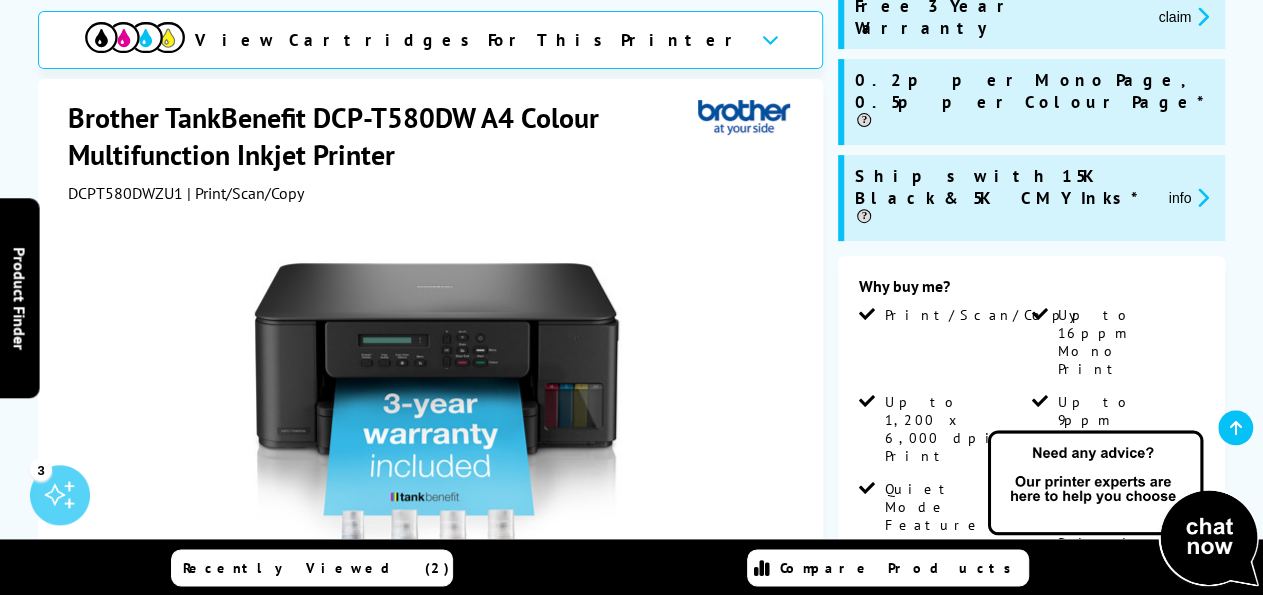 scroll, scrollTop: 0, scrollLeft: 0, axis: both 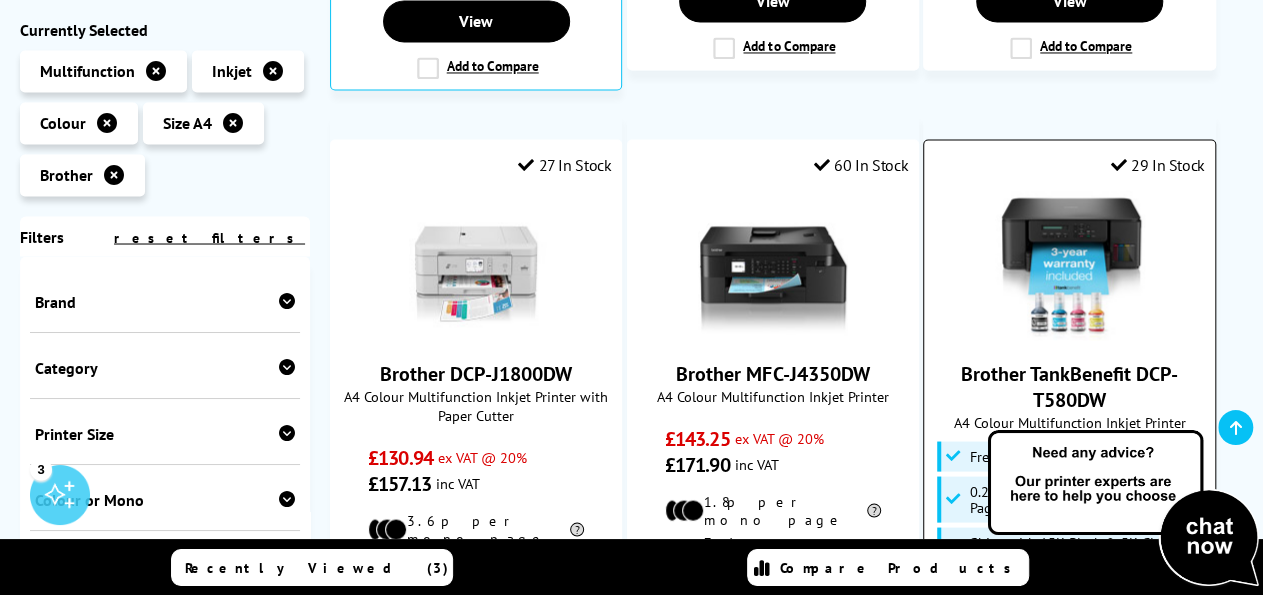 click on "Brother TankBenefit DCP-T580DW" at bounding box center (1069, 386) 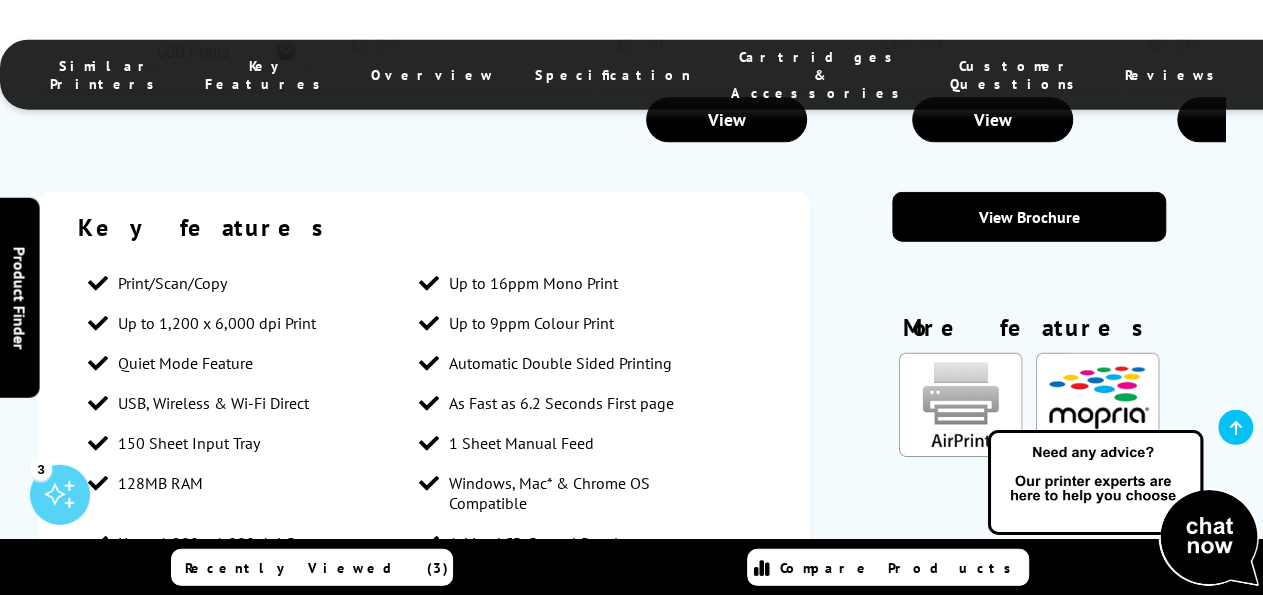 scroll, scrollTop: 2730, scrollLeft: 0, axis: vertical 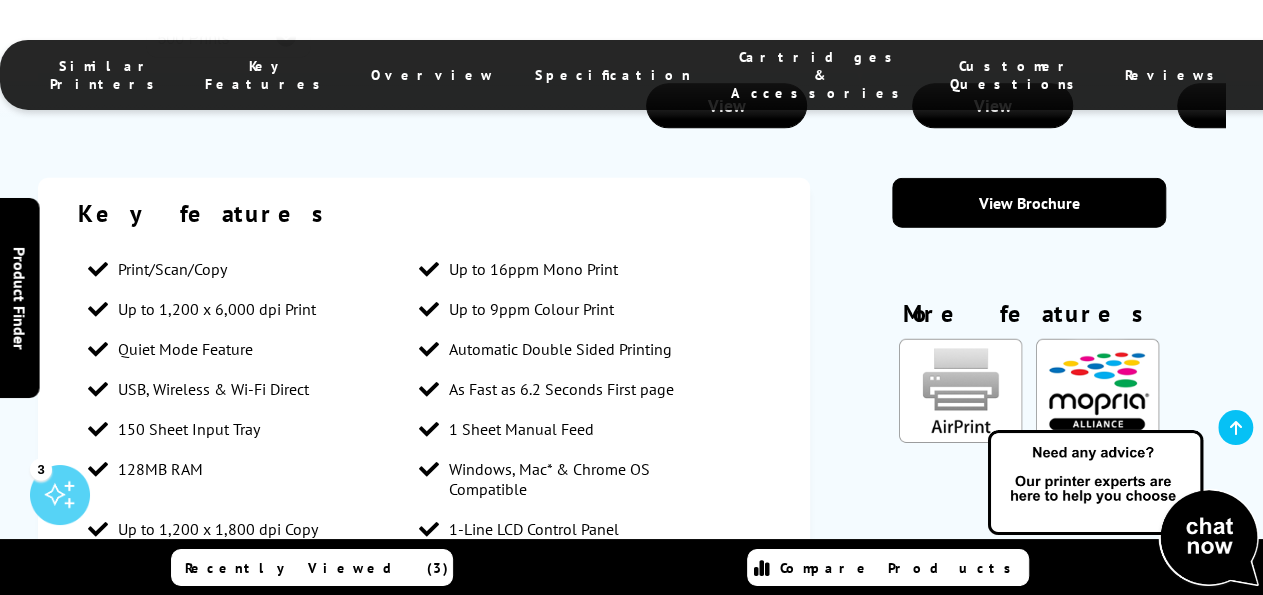 click on "Cartridges & Accessories" at bounding box center [820, 75] 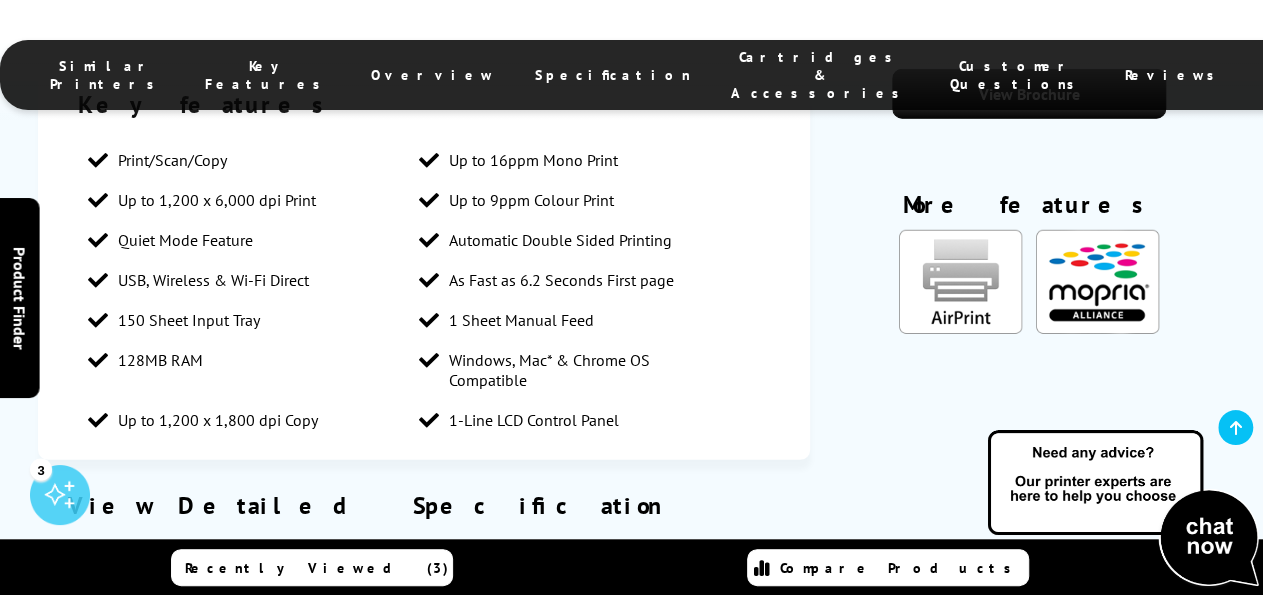 scroll, scrollTop: 2783, scrollLeft: 0, axis: vertical 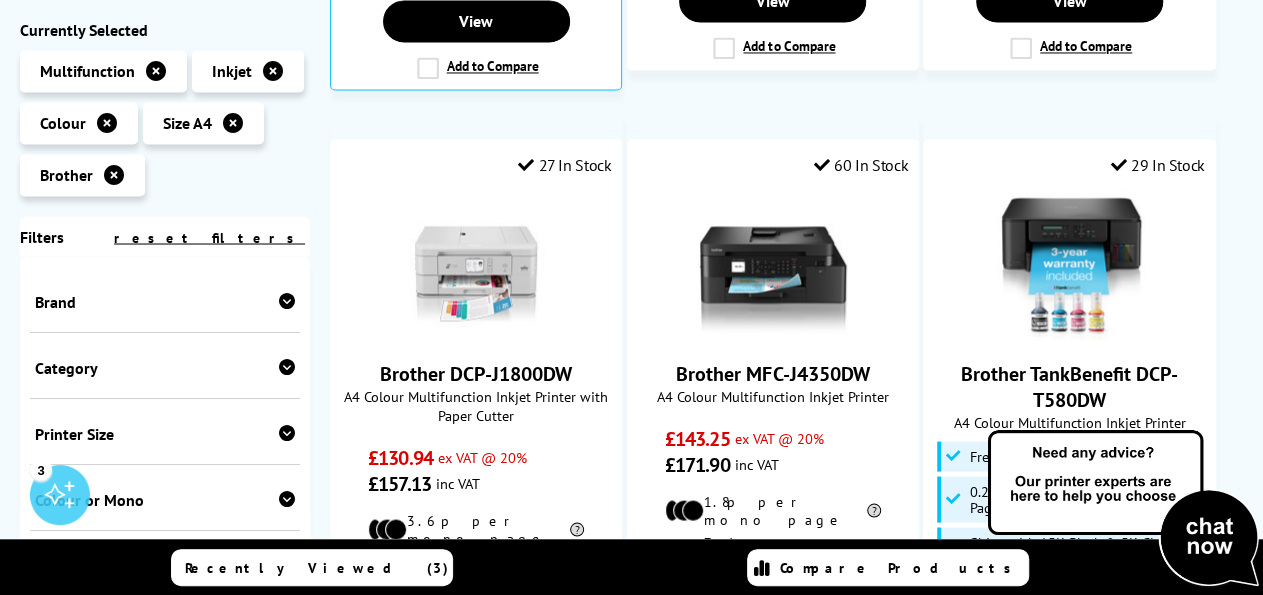 click at bounding box center [273, 71] 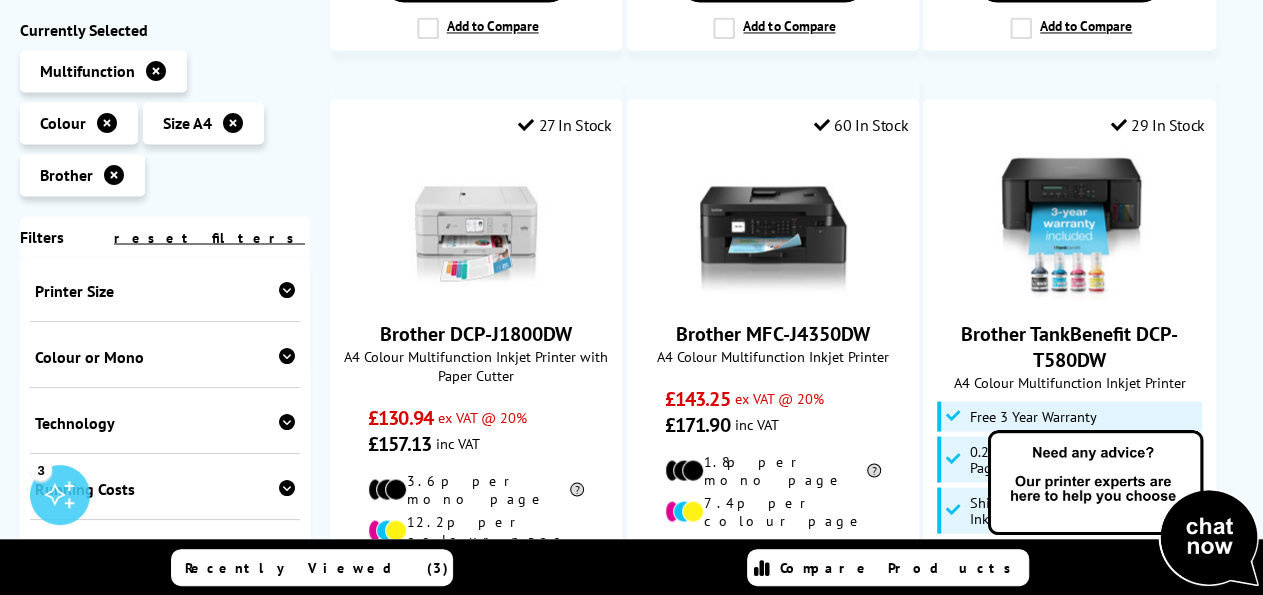 scroll, scrollTop: 148, scrollLeft: 0, axis: vertical 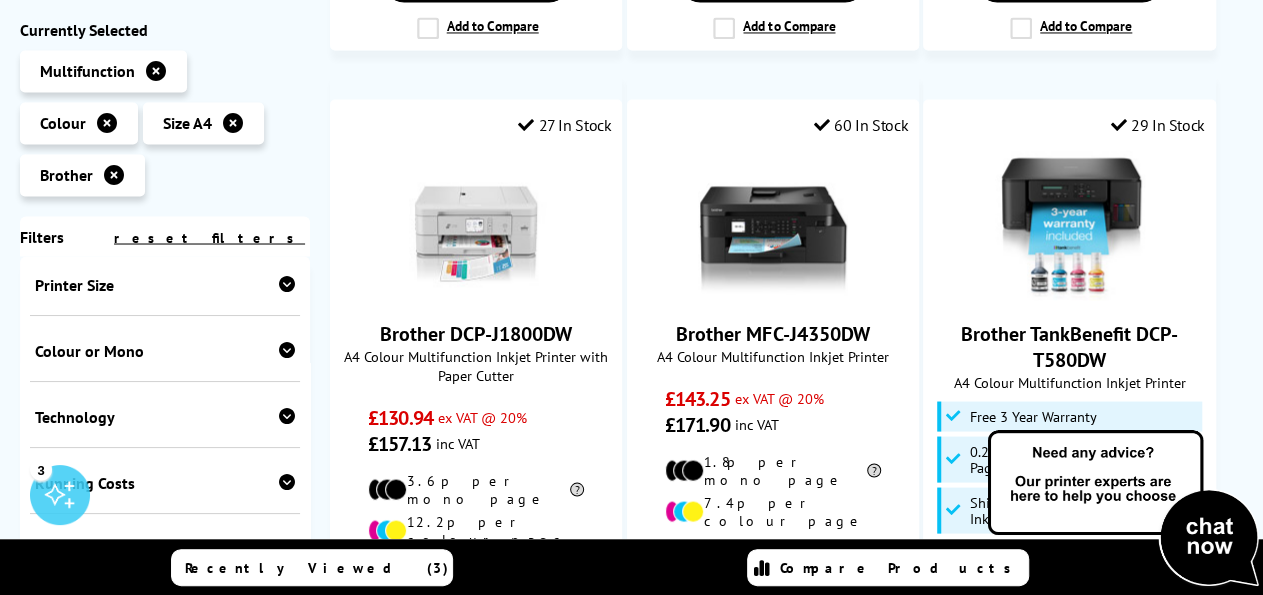 click at bounding box center [287, 416] 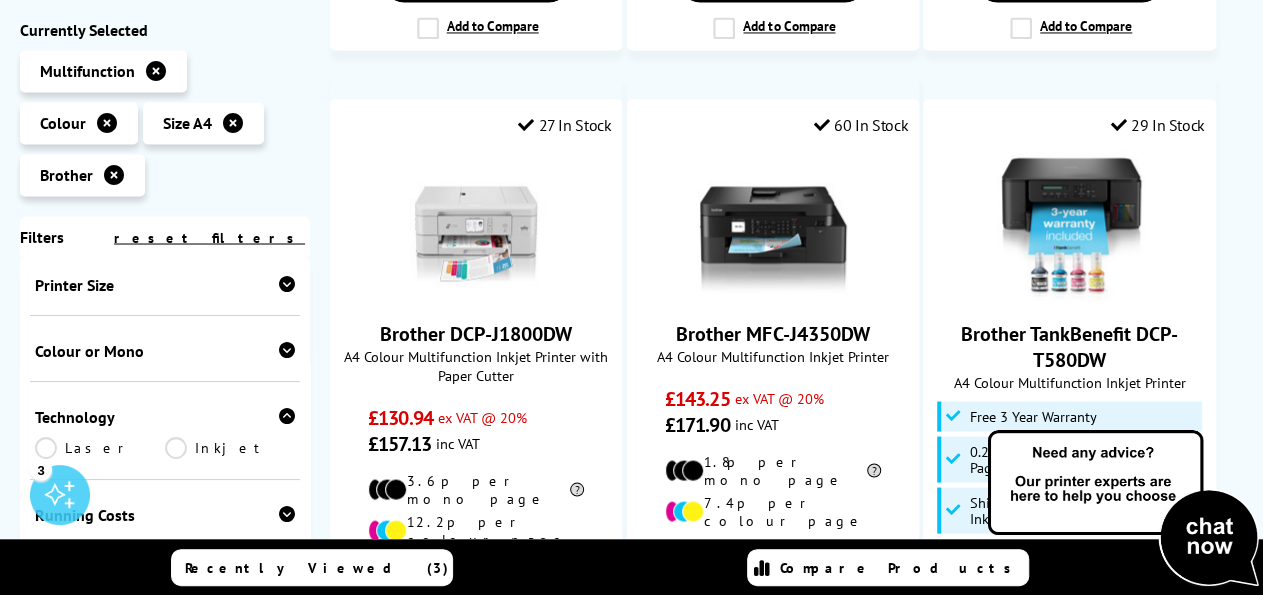 click on "Laser" at bounding box center [100, 448] 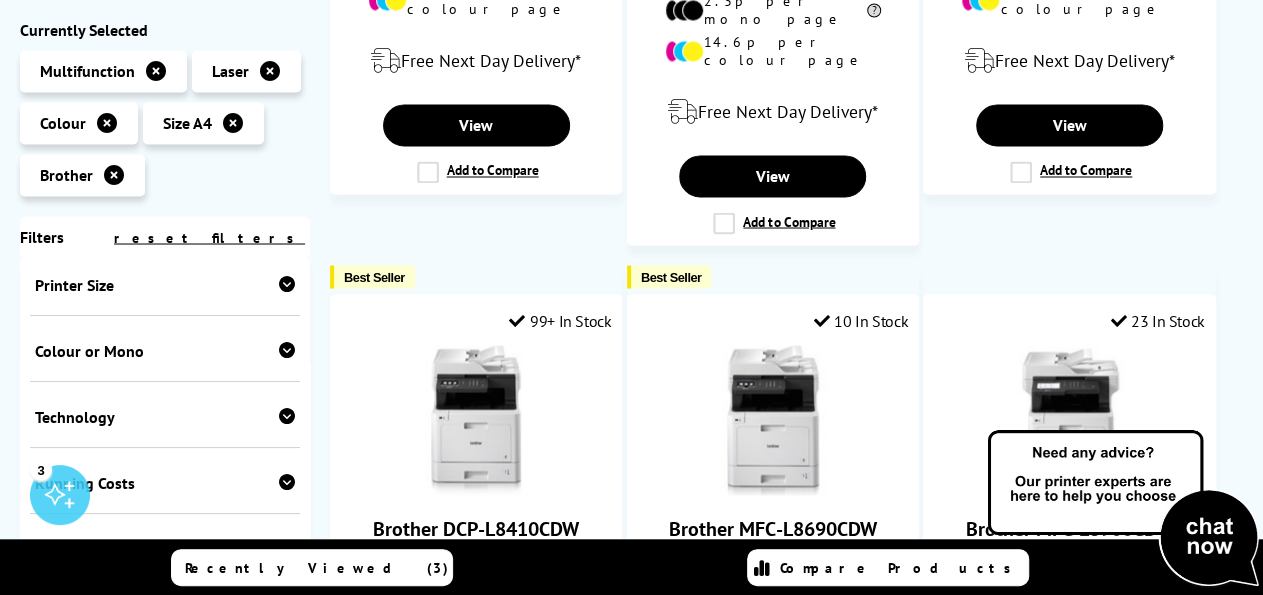 scroll, scrollTop: 0, scrollLeft: 0, axis: both 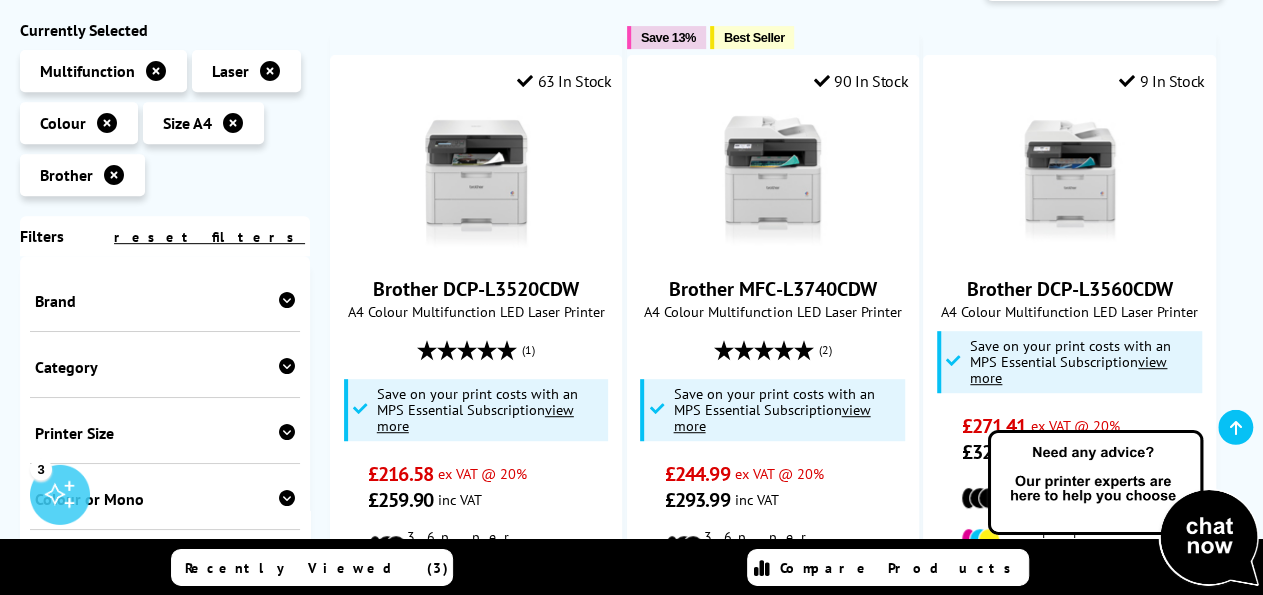click at bounding box center [114, 175] 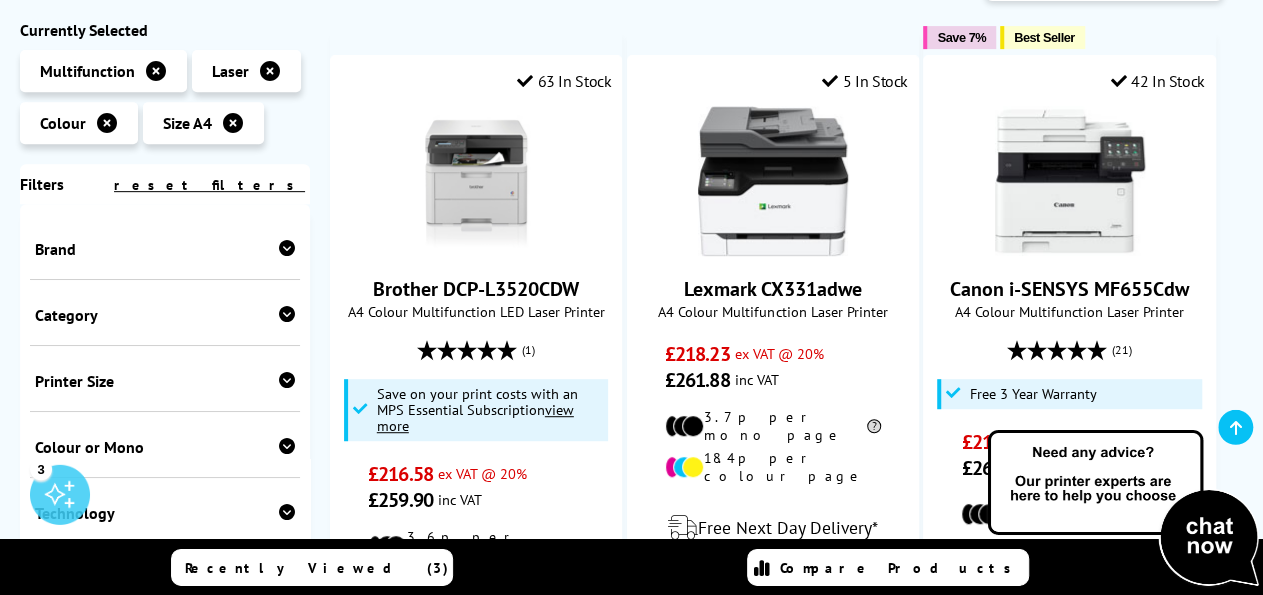 click at bounding box center [287, 248] 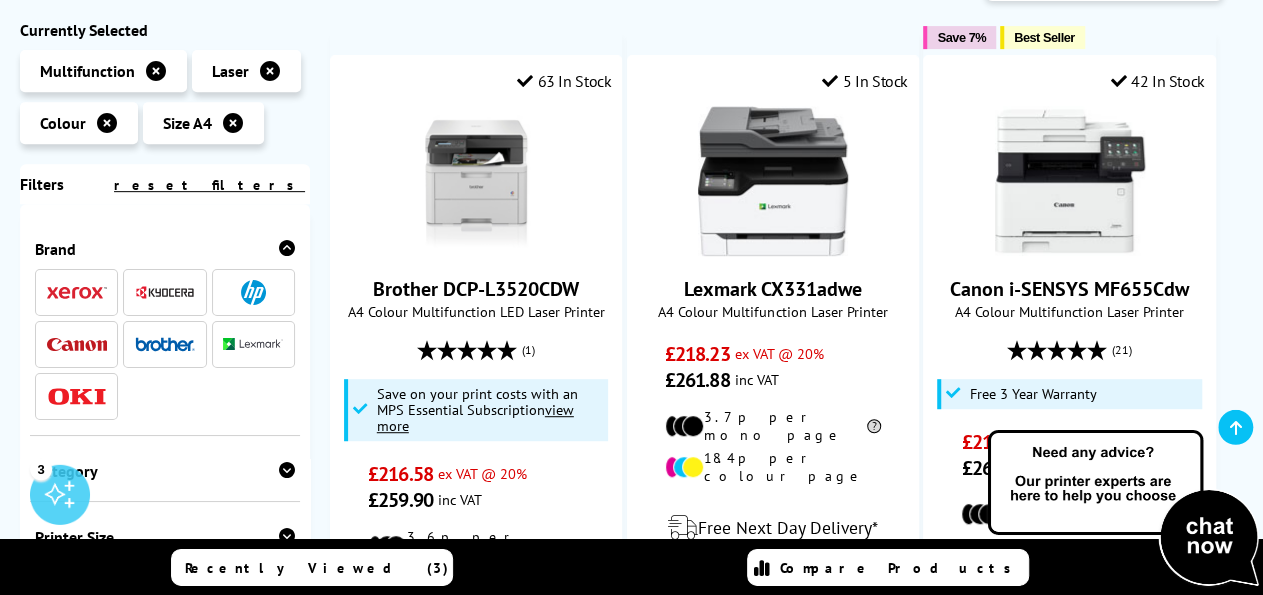 click at bounding box center (77, 396) 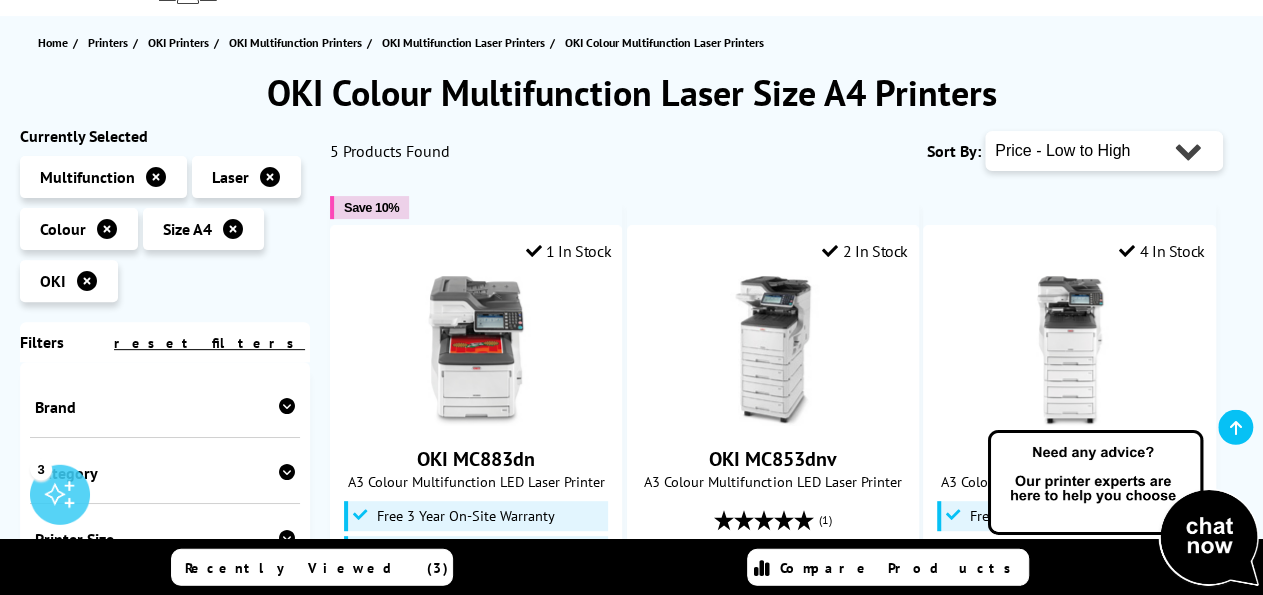 scroll, scrollTop: 240, scrollLeft: 0, axis: vertical 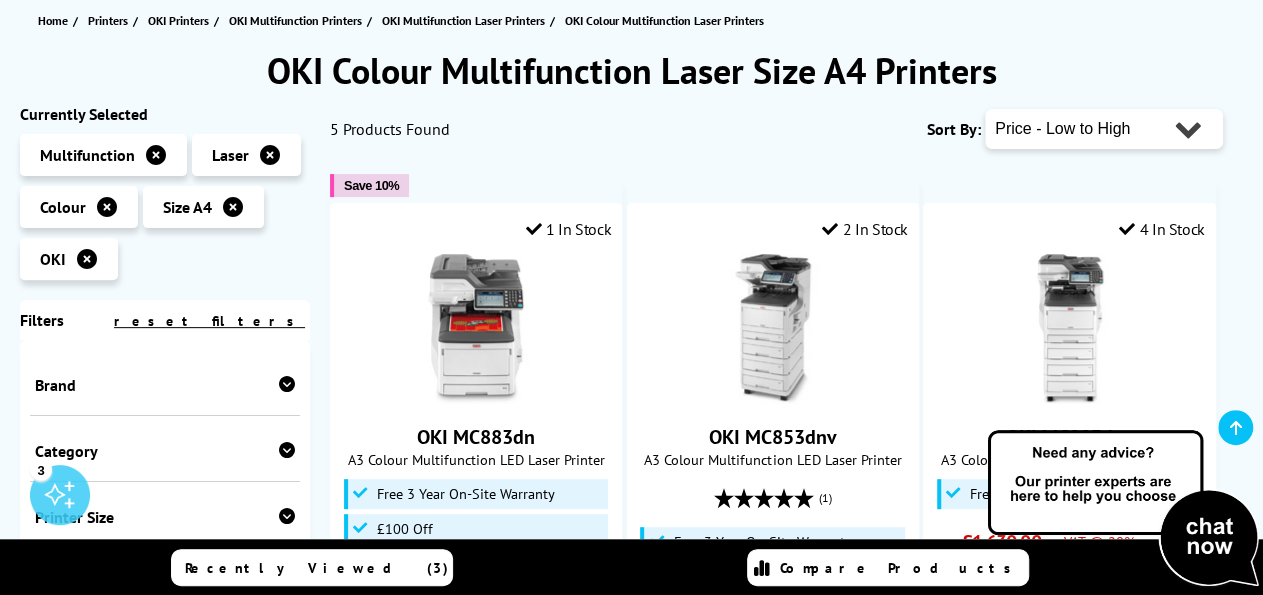 click at bounding box center (87, 259) 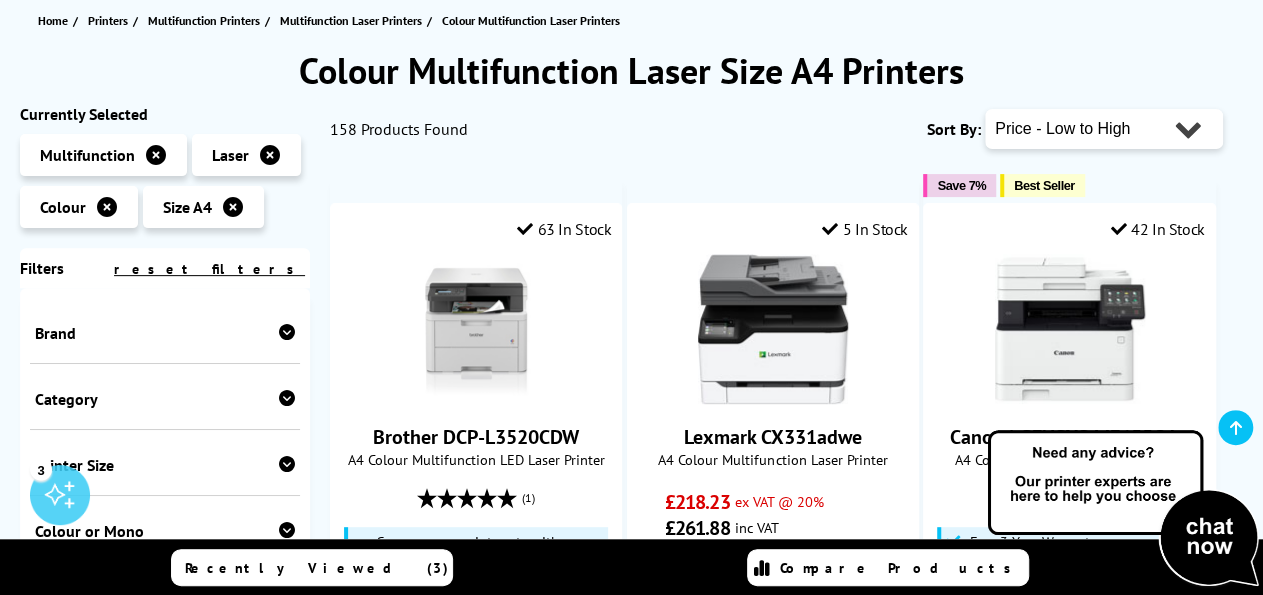 click at bounding box center [287, 332] 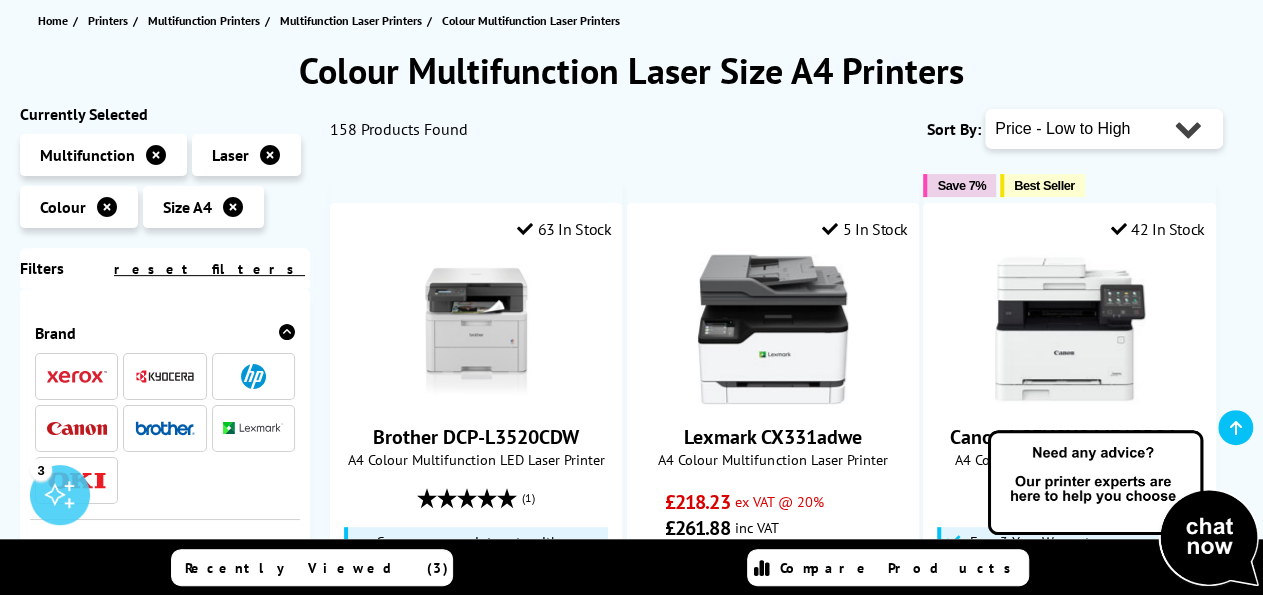click at bounding box center [165, 376] 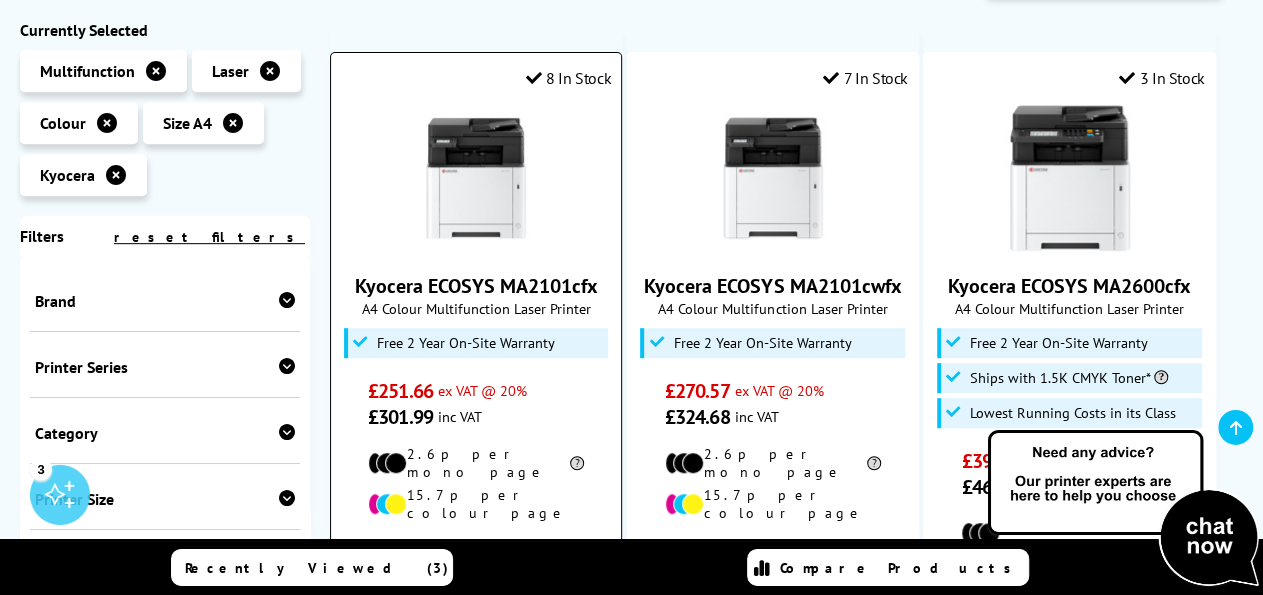 scroll, scrollTop: 372, scrollLeft: 0, axis: vertical 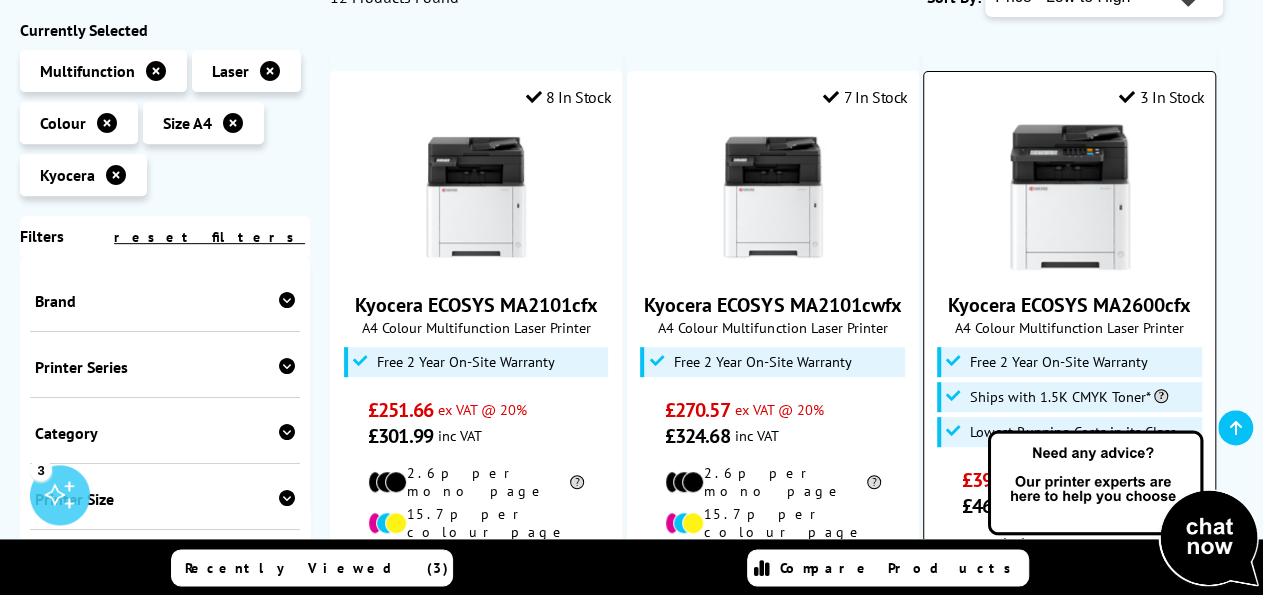 click at bounding box center (1070, 197) 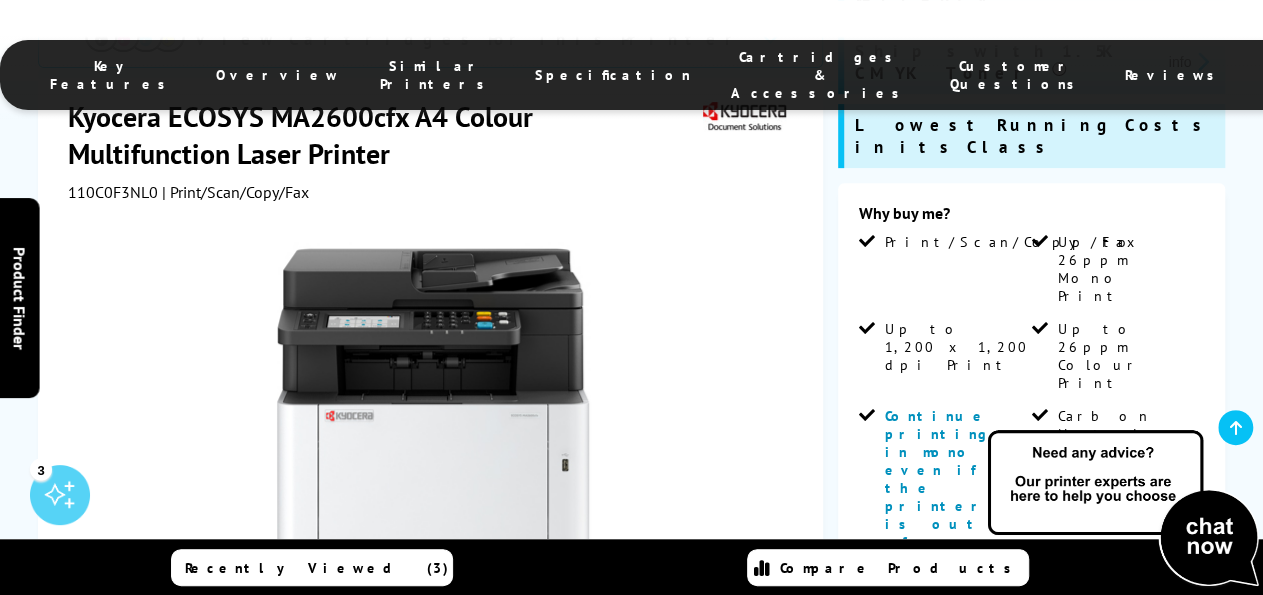 scroll, scrollTop: 328, scrollLeft: 0, axis: vertical 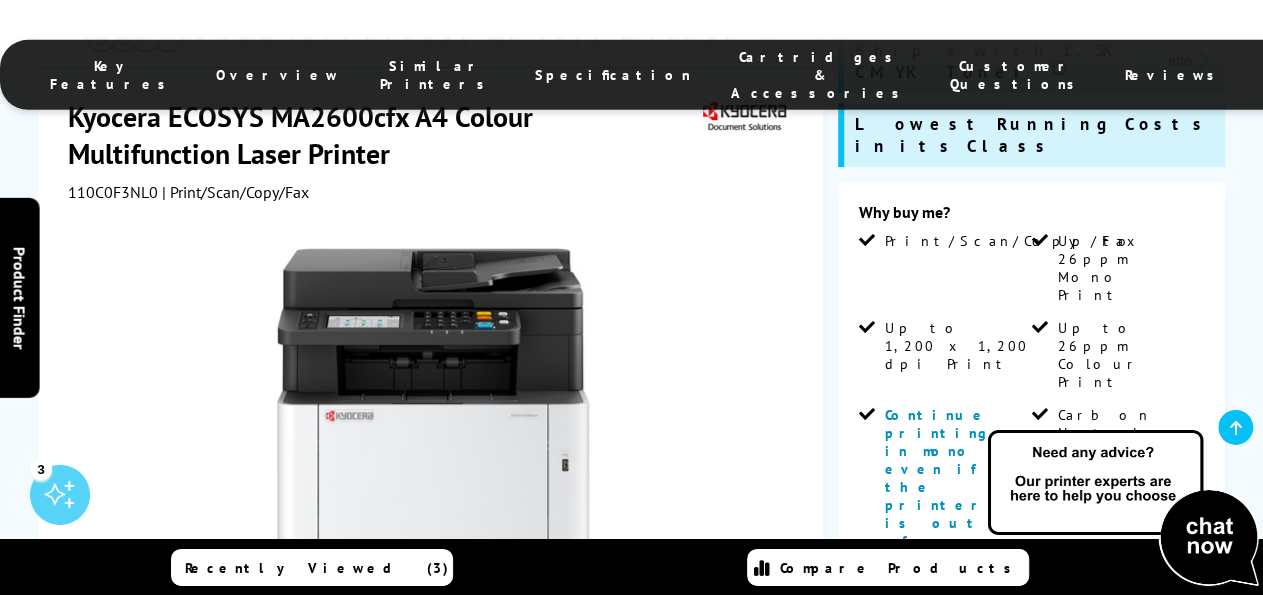 click on "Cartridges & Accessories" at bounding box center [820, 75] 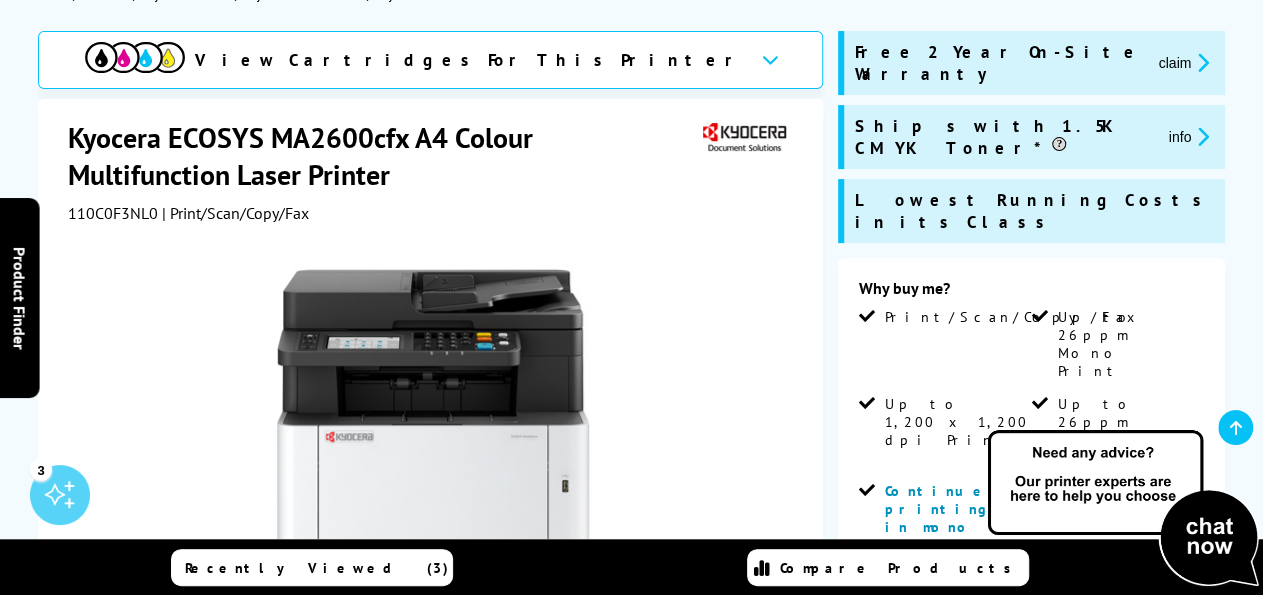 scroll, scrollTop: 0, scrollLeft: 0, axis: both 